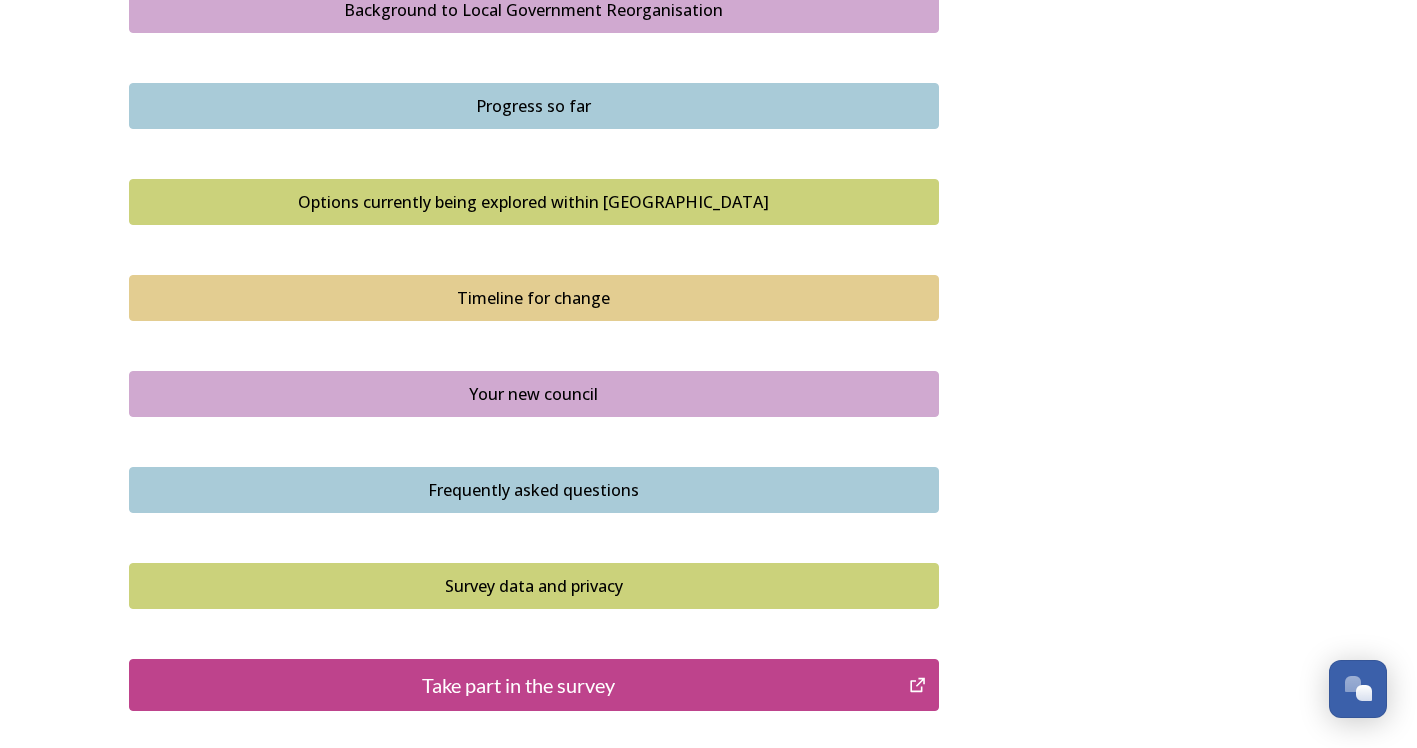 scroll, scrollTop: 1300, scrollLeft: 0, axis: vertical 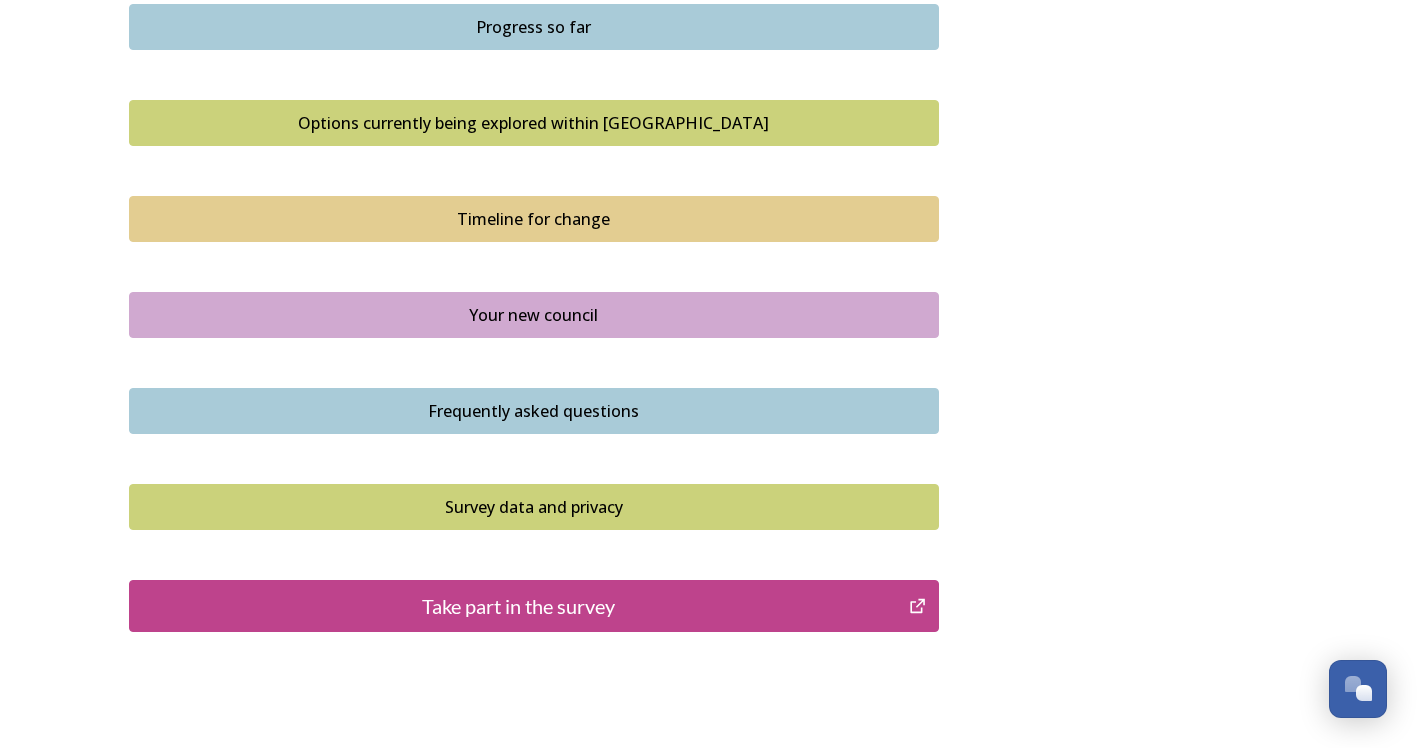 click on "Take part in the survey" at bounding box center [519, 606] 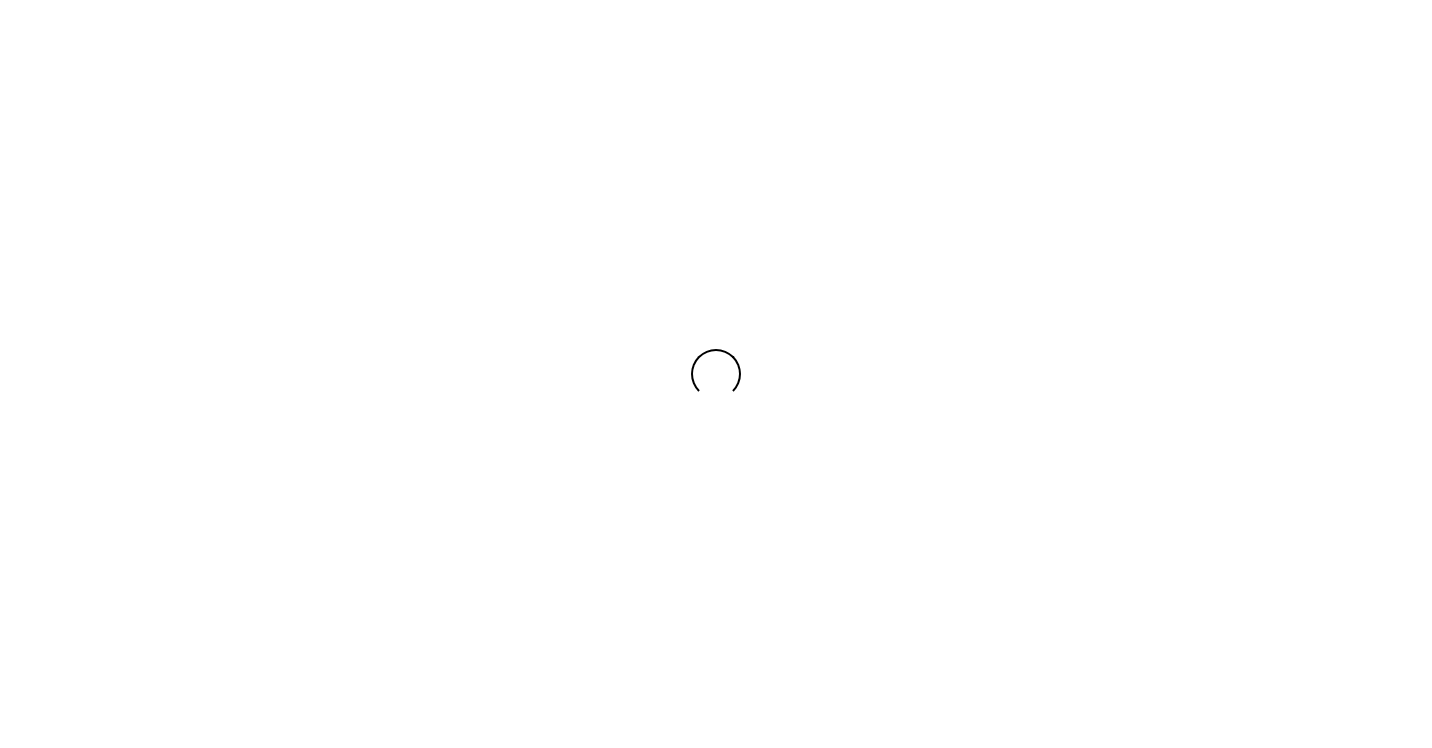 scroll, scrollTop: 0, scrollLeft: 0, axis: both 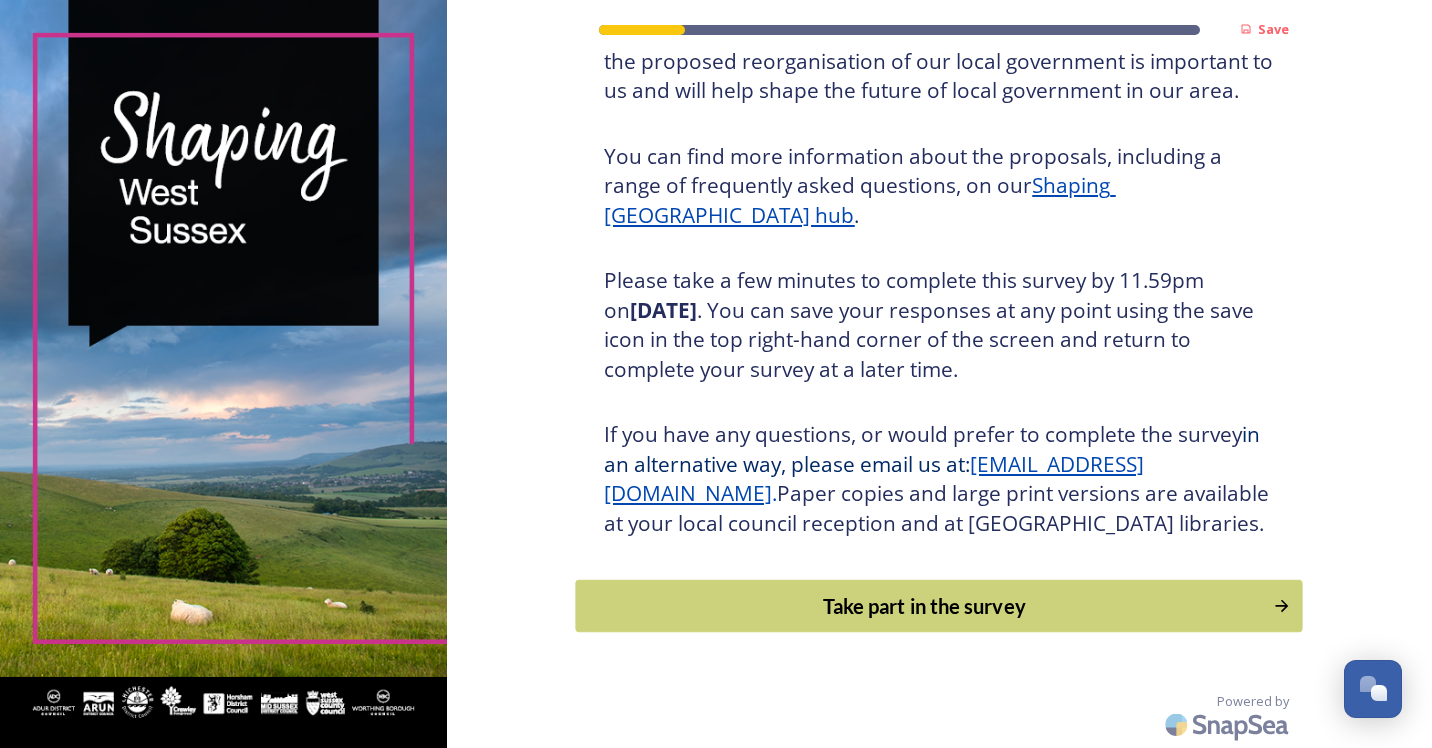click on "Take part in the survey" at bounding box center (939, 606) 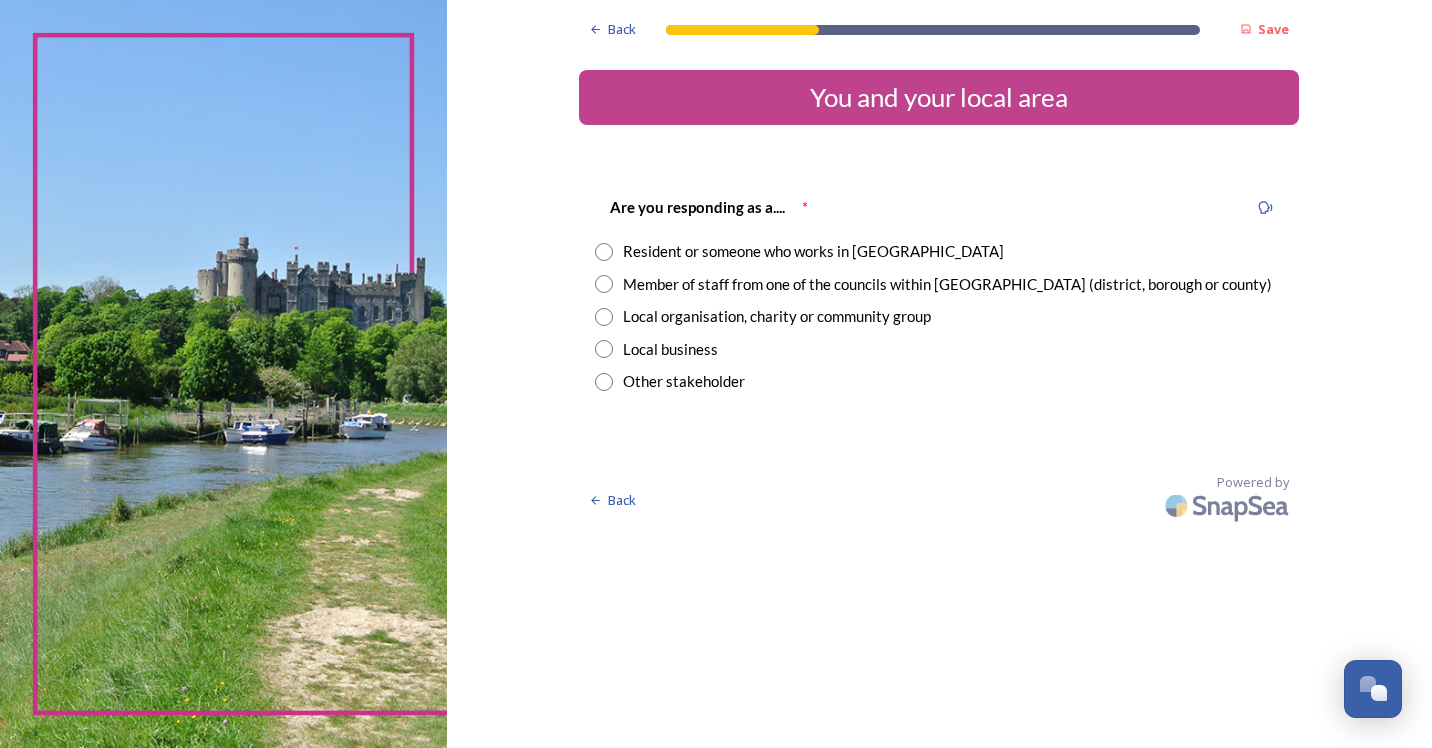 click on "Member of staff from one of the councils within [GEOGRAPHIC_DATA] (district, borough or county)" at bounding box center [947, 284] 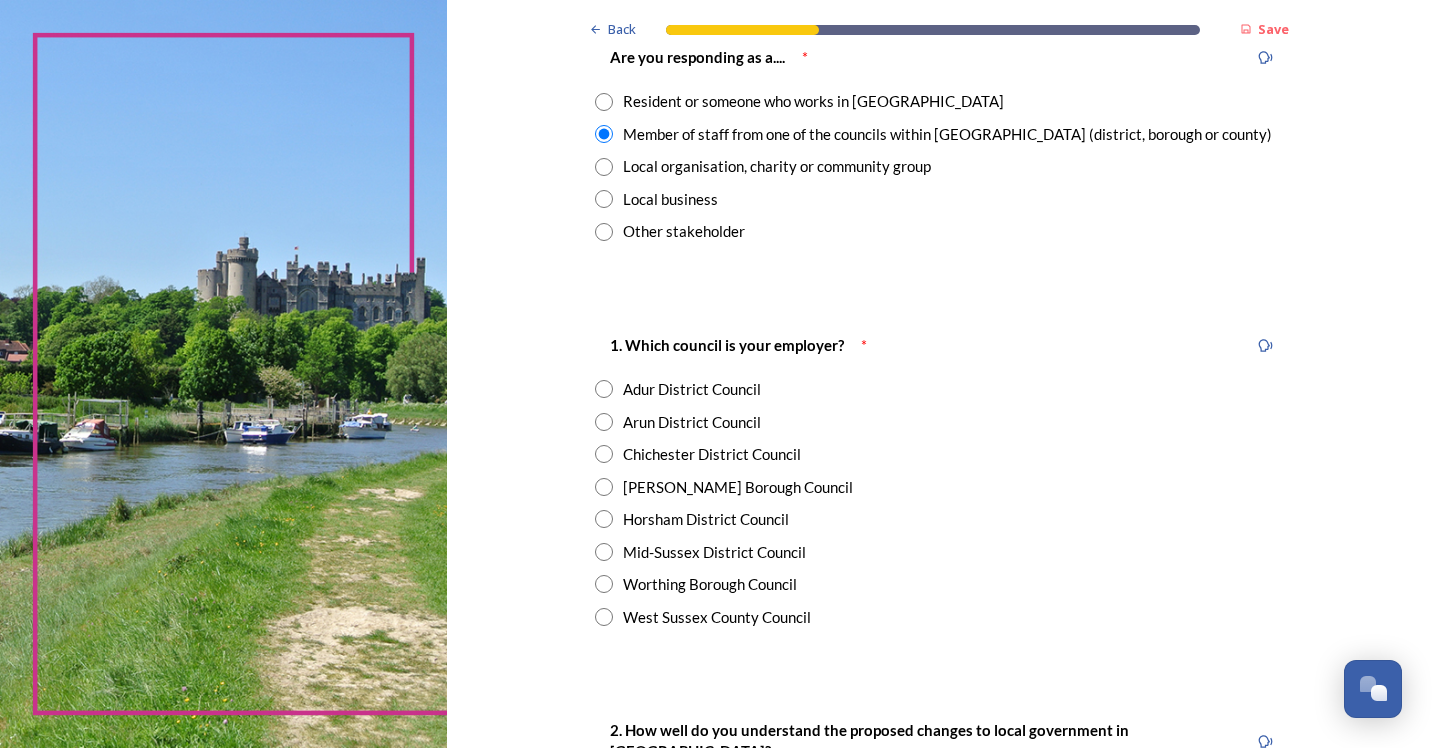 scroll, scrollTop: 200, scrollLeft: 0, axis: vertical 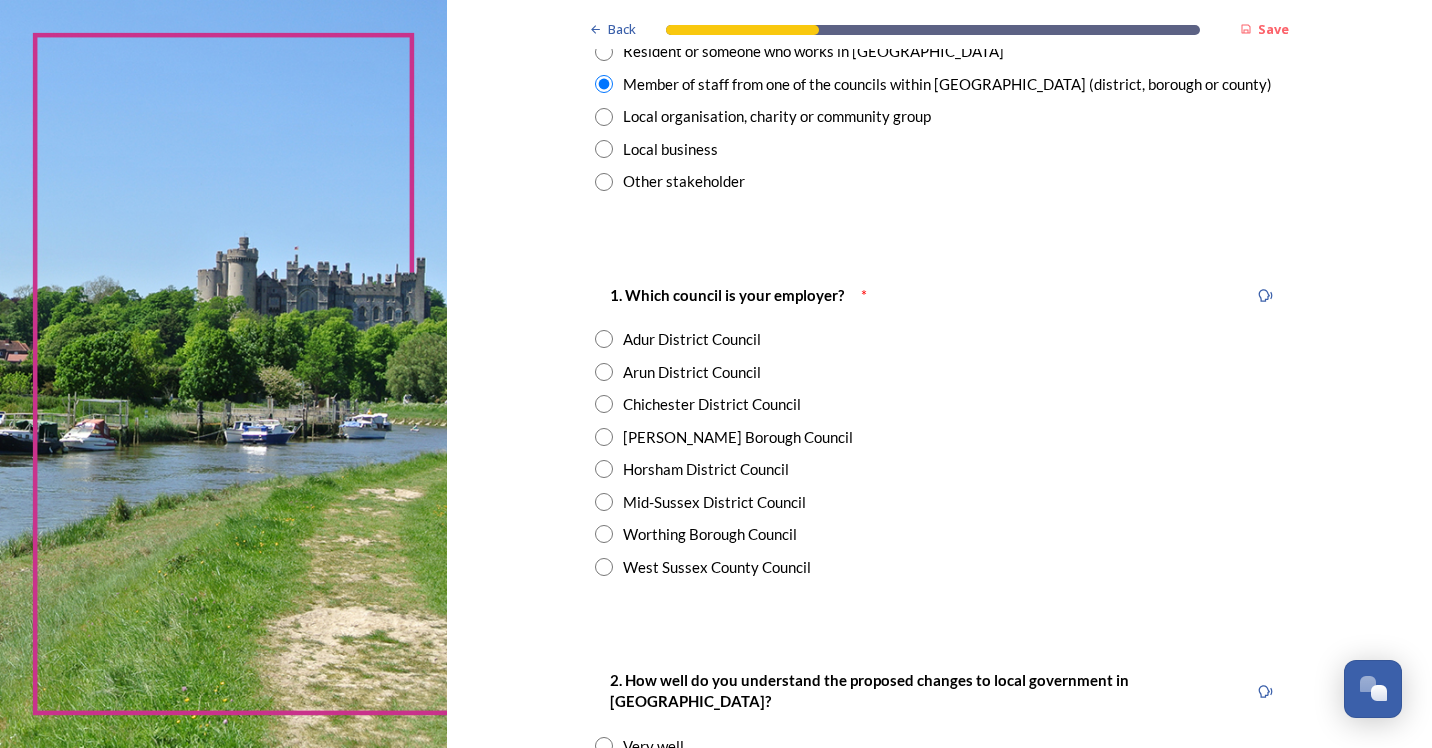click on "West Sussex County Council" at bounding box center (717, 567) 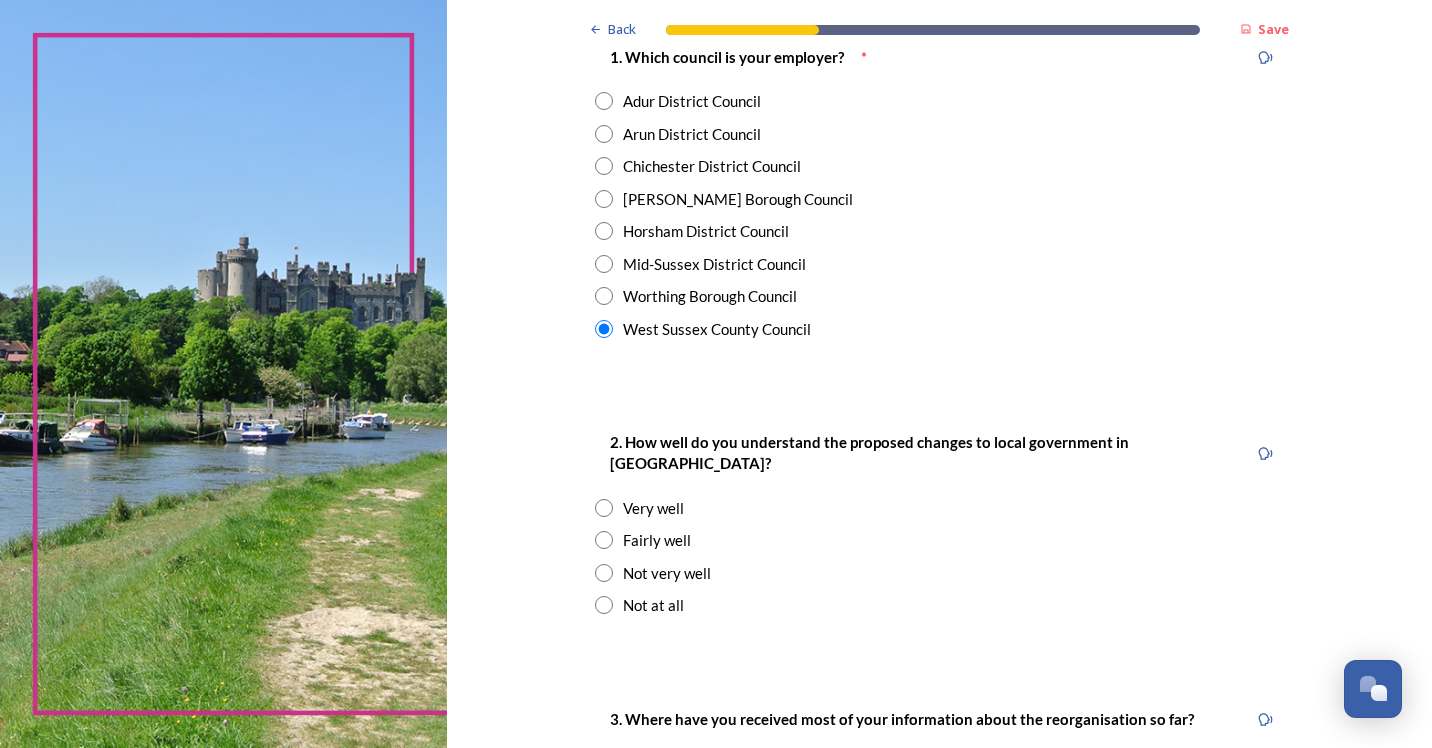 scroll, scrollTop: 600, scrollLeft: 0, axis: vertical 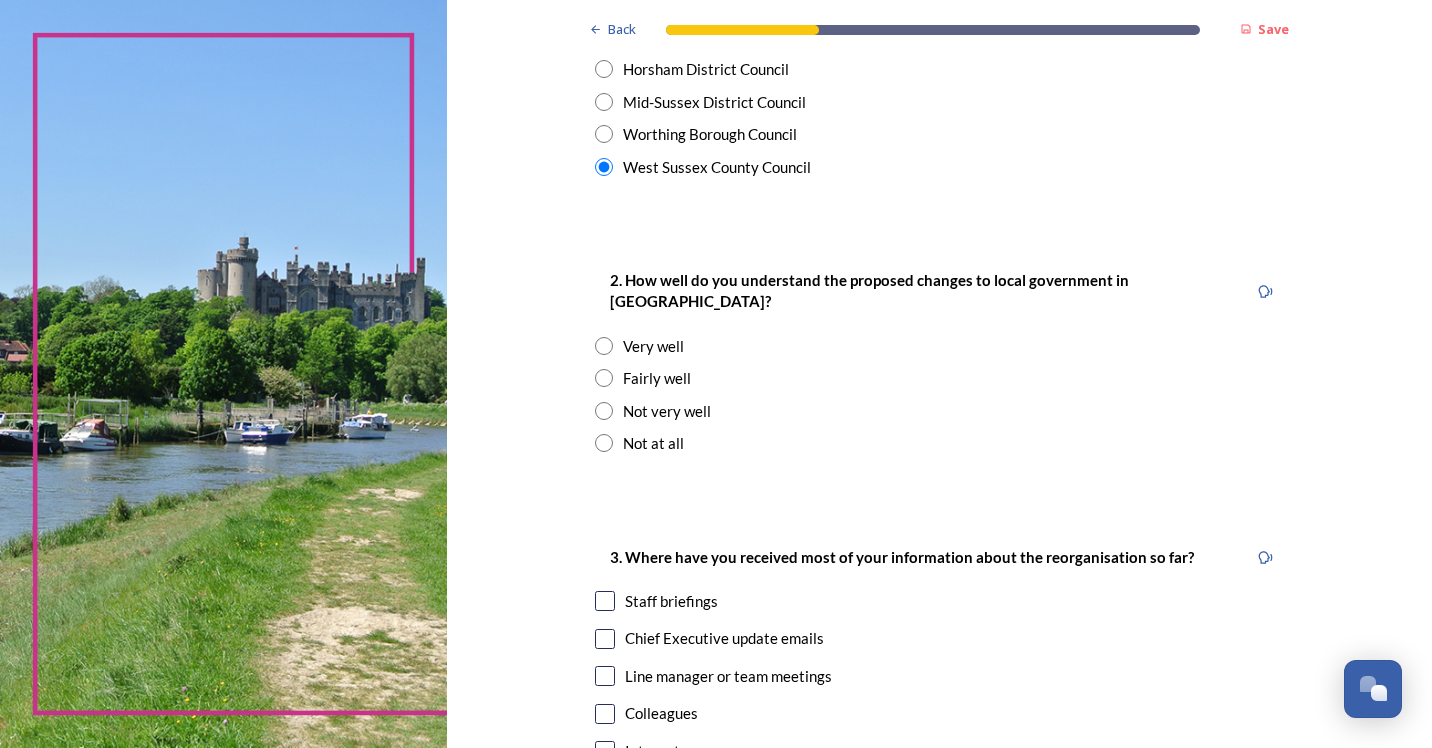 click on "Fairly well" at bounding box center [657, 378] 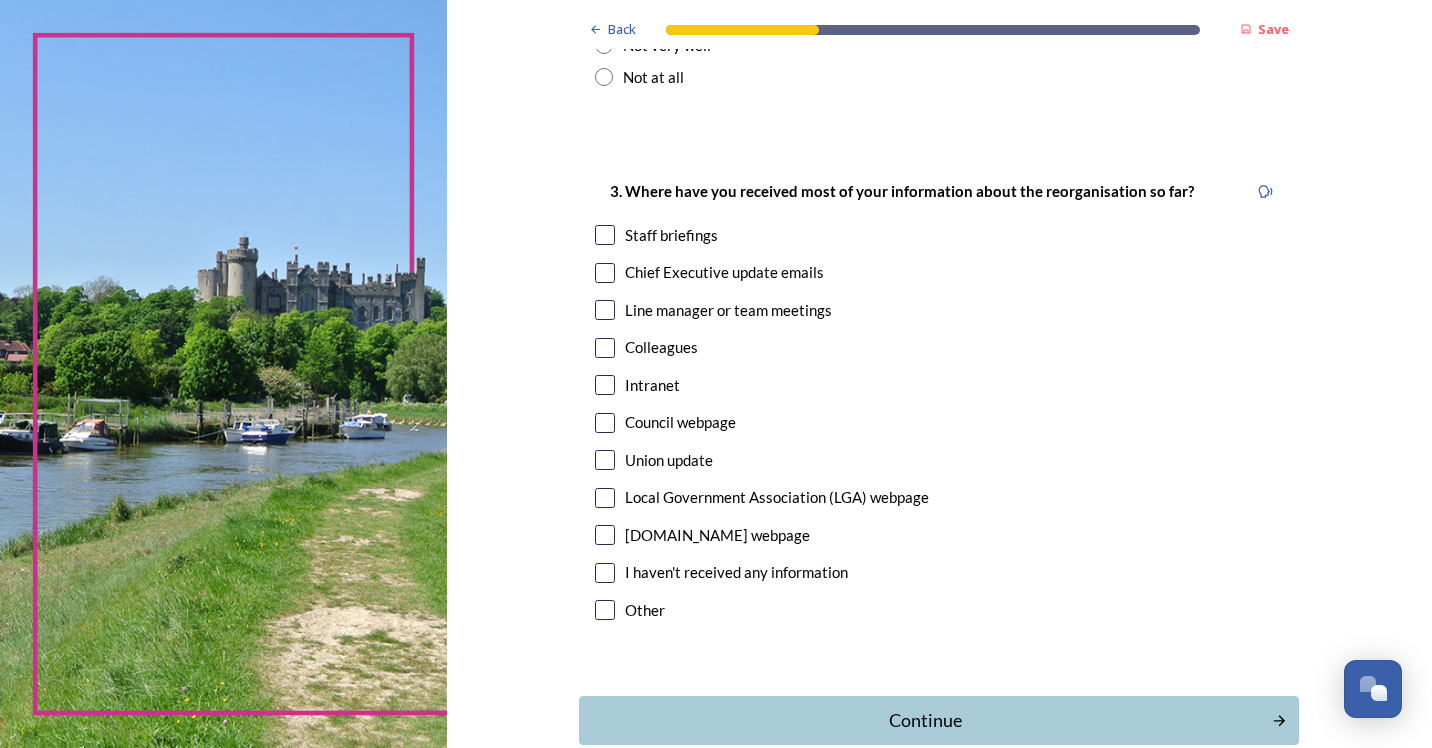 scroll, scrollTop: 1000, scrollLeft: 0, axis: vertical 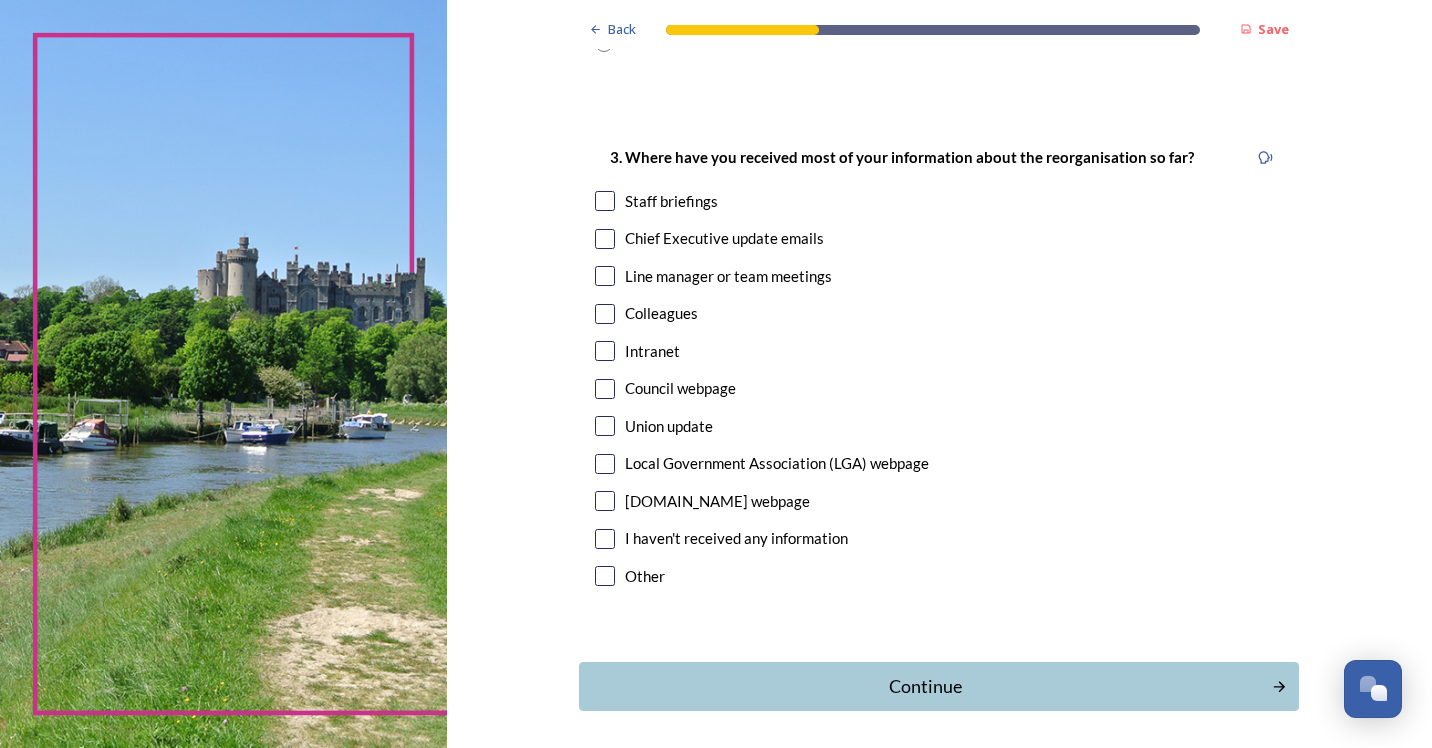 click on "3. Where have you received most of your information about the reorganisation so far? Staff briefings Chief Executive update emails Line manager or team meetings Colleagues Intranet Council webpage Union update Local Government Association (LGA) webpage [DOMAIN_NAME] webpage I haven't received any information Other" at bounding box center [939, 369] 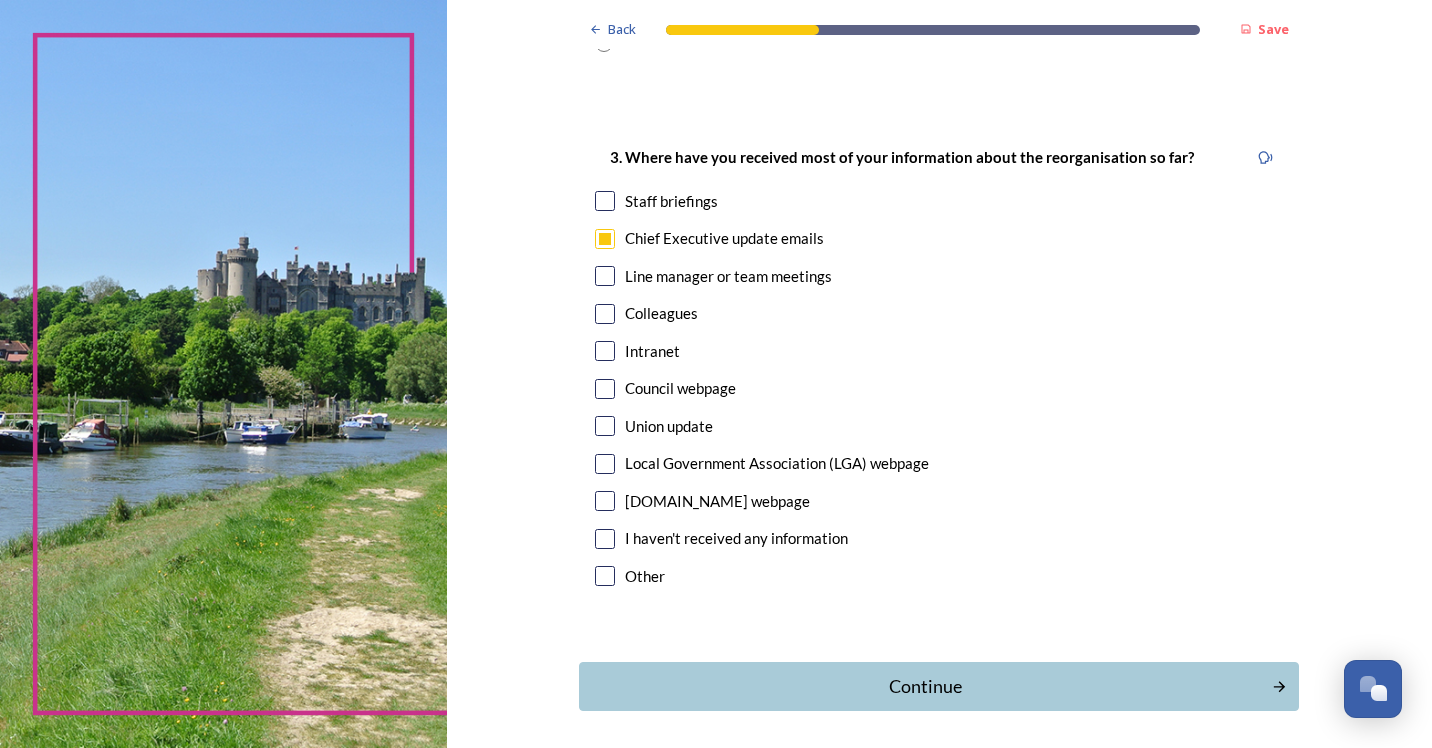 click at bounding box center (605, 201) 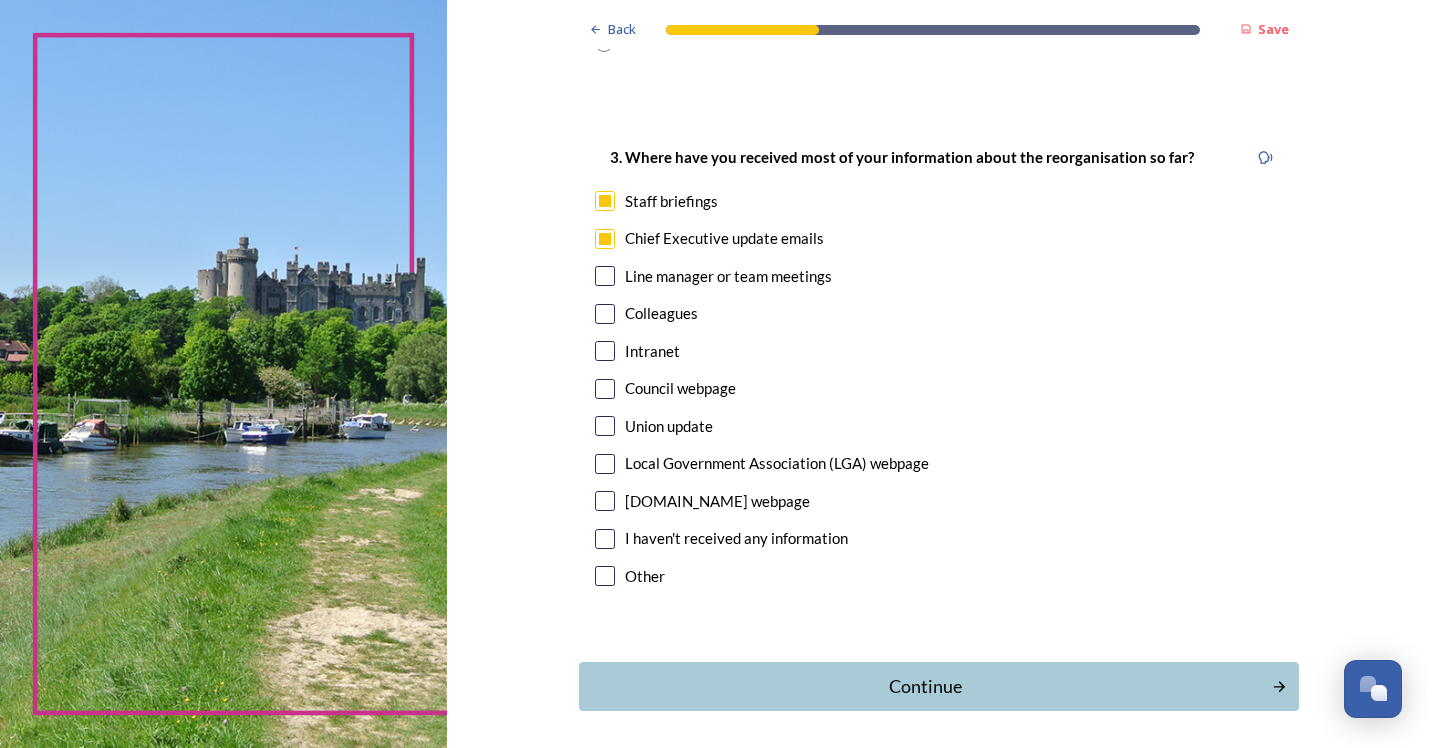 click at bounding box center (605, 201) 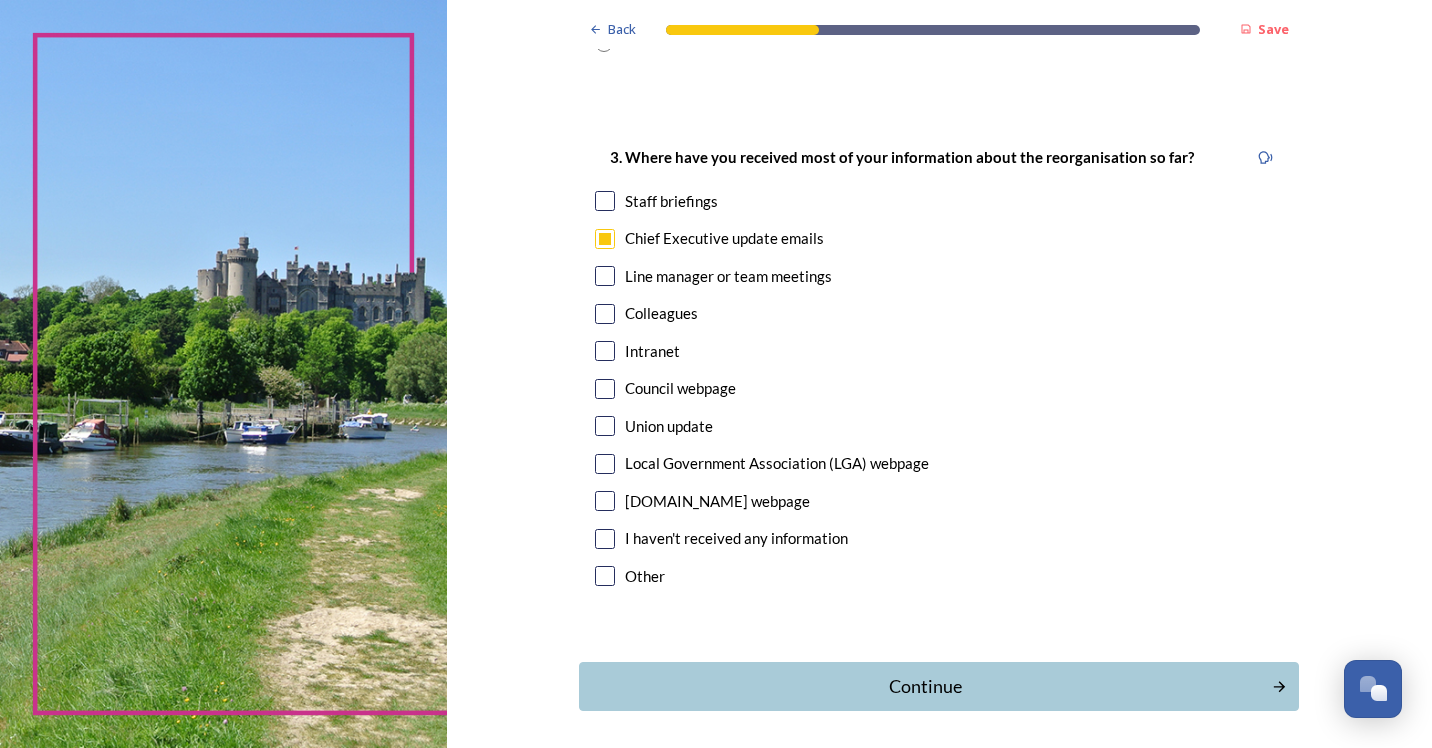 click at bounding box center (605, 276) 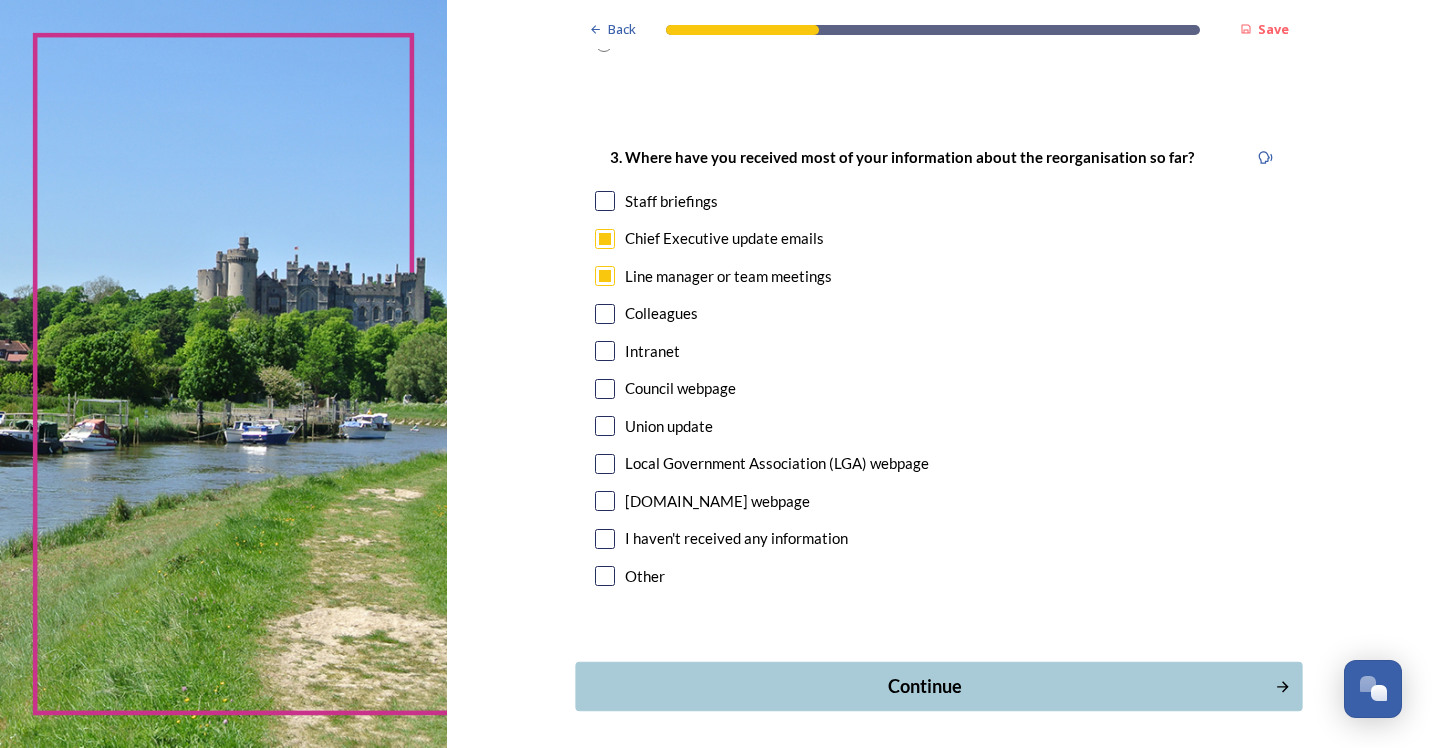 click on "Continue" at bounding box center (925, 686) 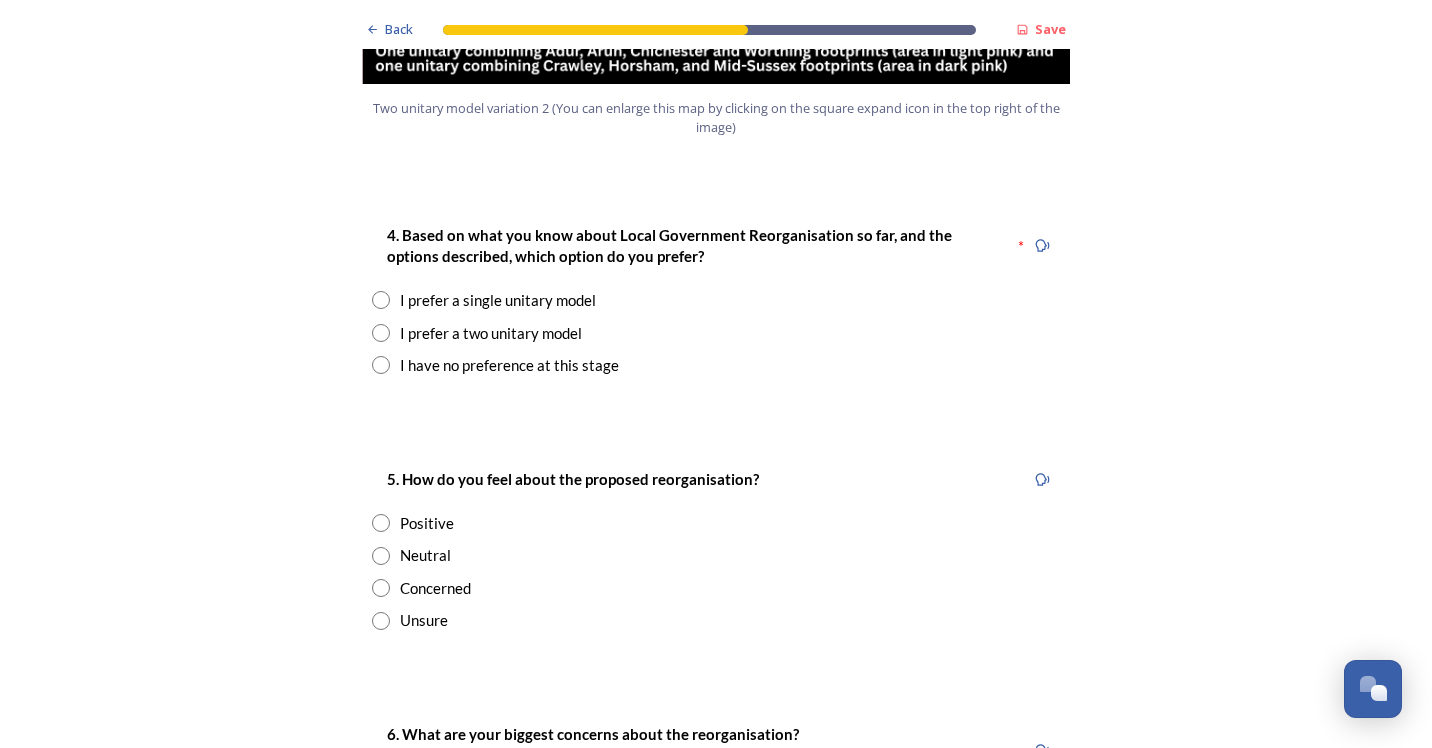 scroll, scrollTop: 2700, scrollLeft: 0, axis: vertical 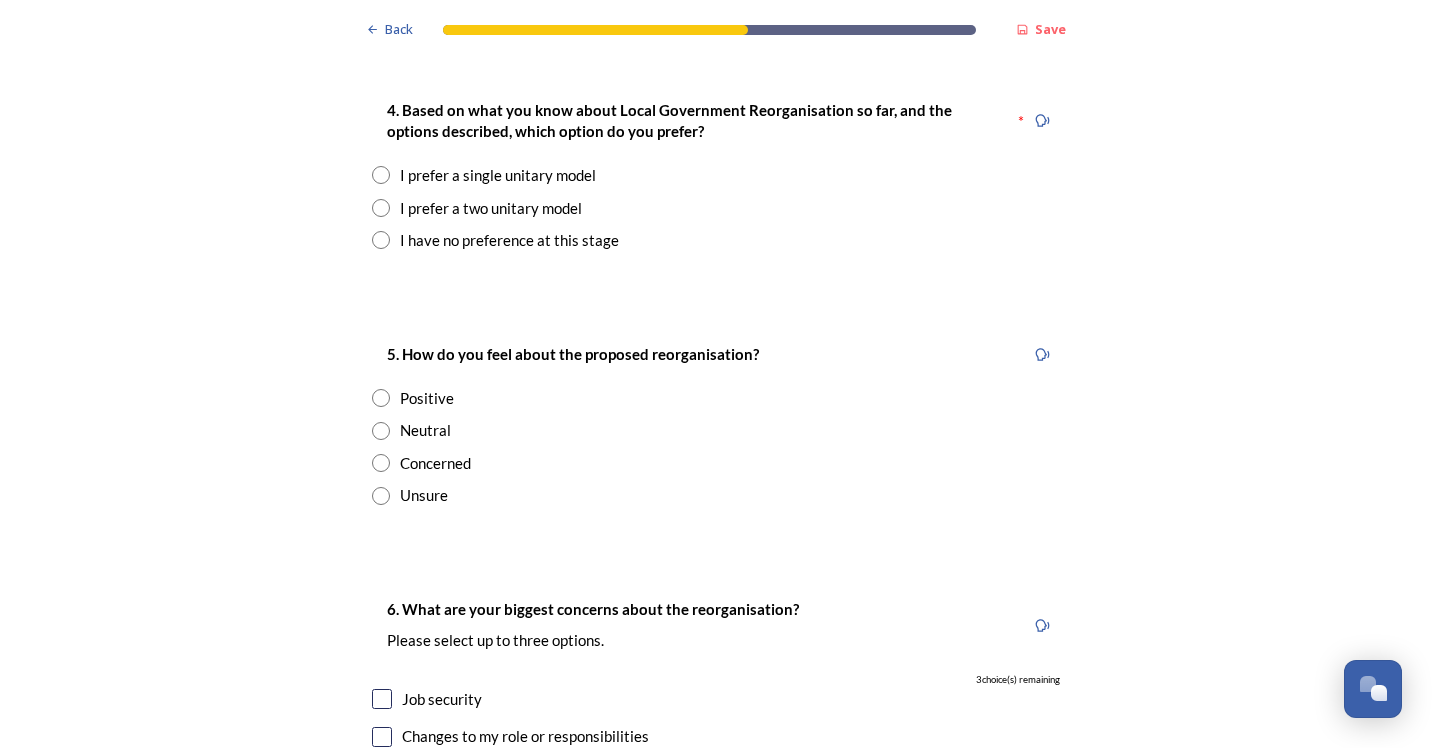 click on "I have no preference at this stage" at bounding box center (509, 240) 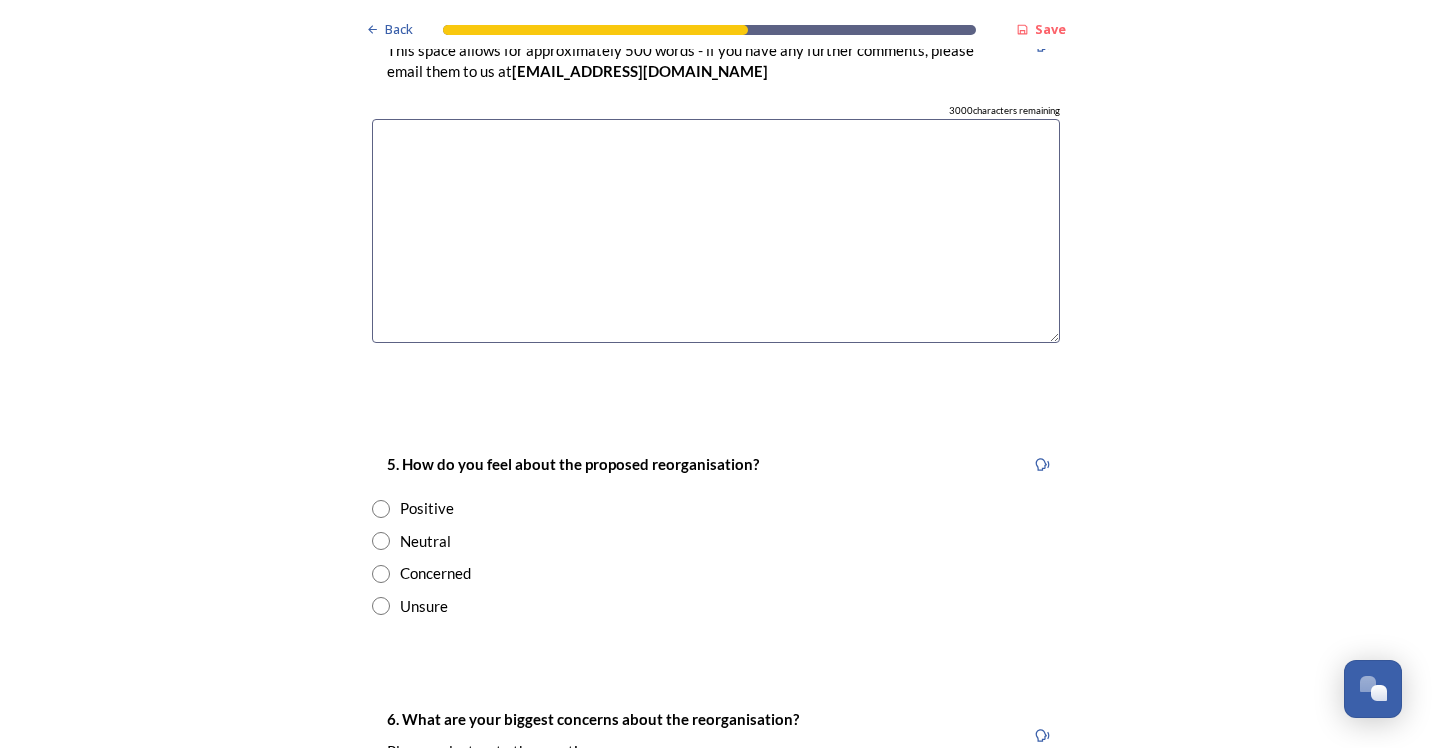 scroll, scrollTop: 3100, scrollLeft: 0, axis: vertical 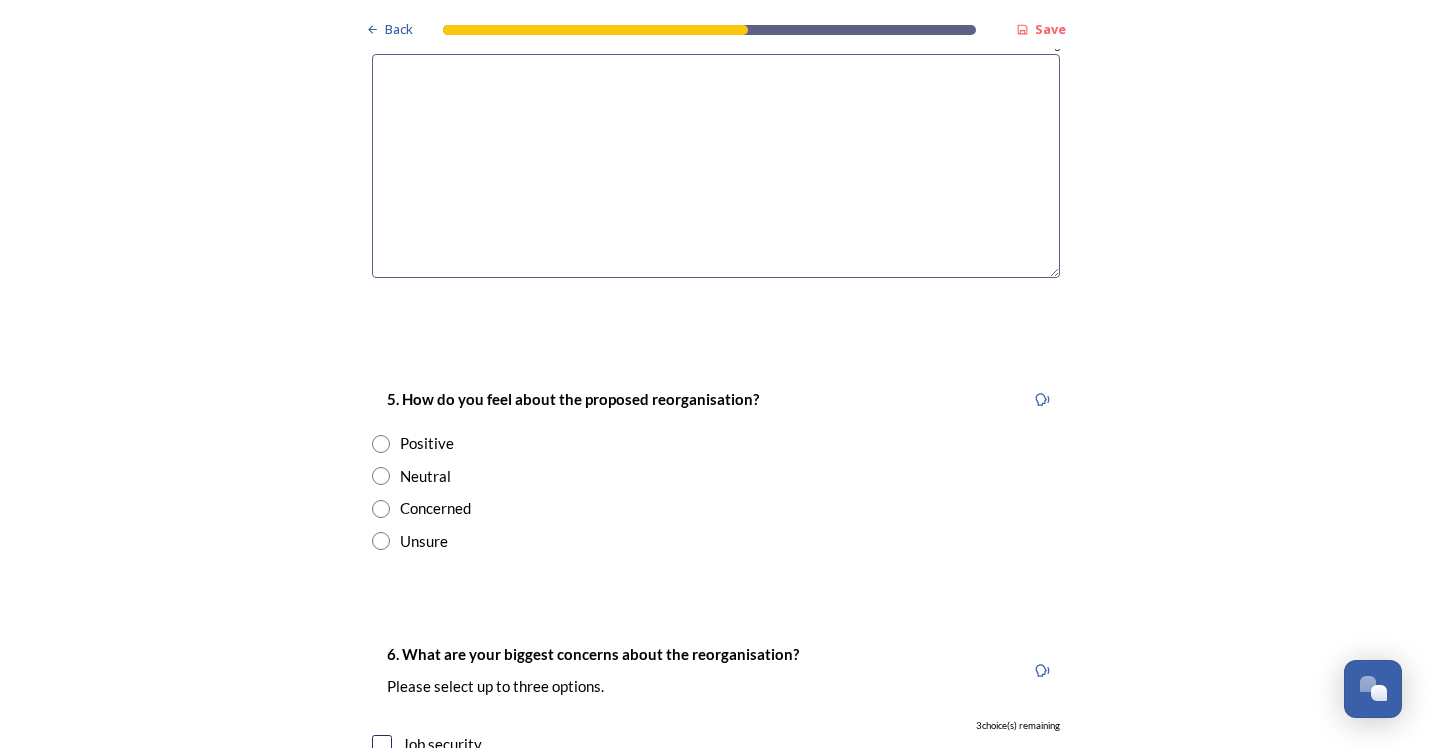 click on "Neutral" at bounding box center [425, 476] 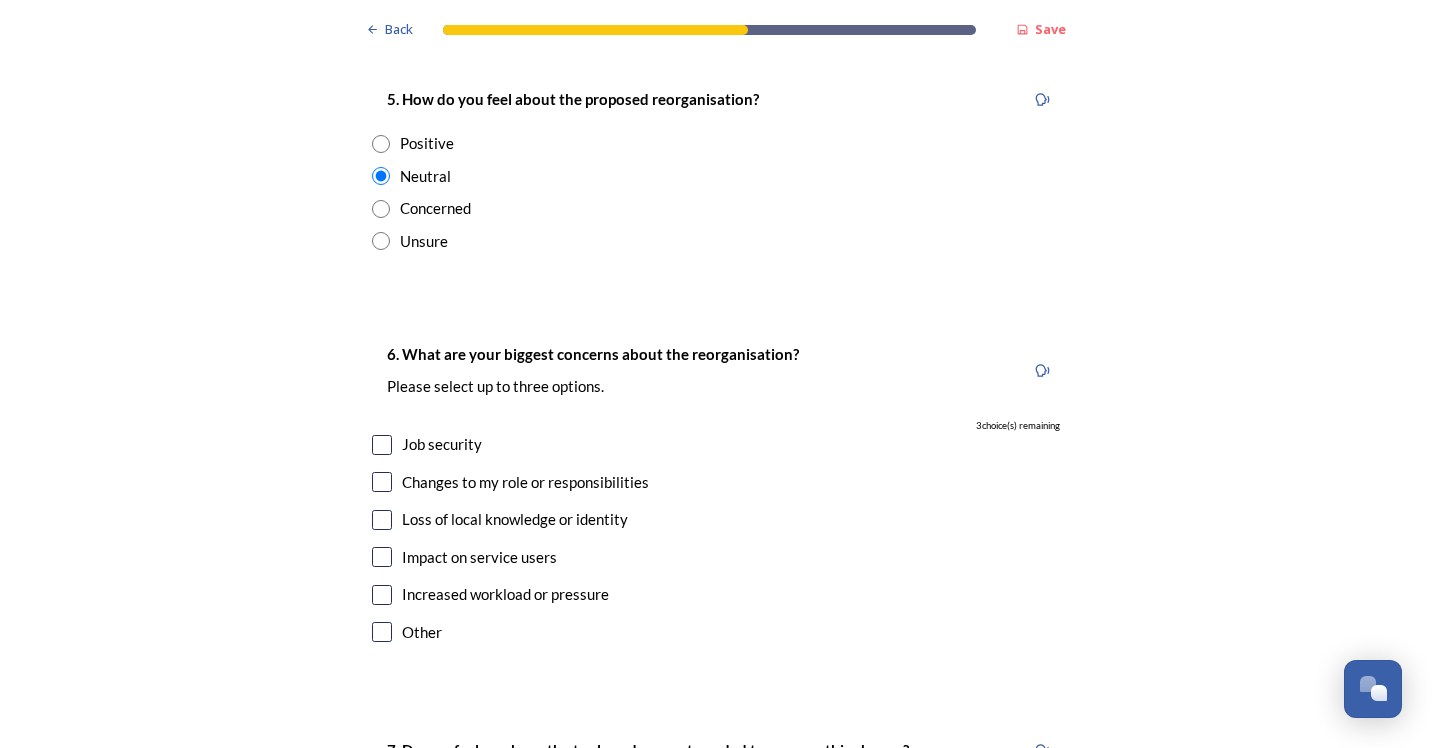 scroll, scrollTop: 3500, scrollLeft: 0, axis: vertical 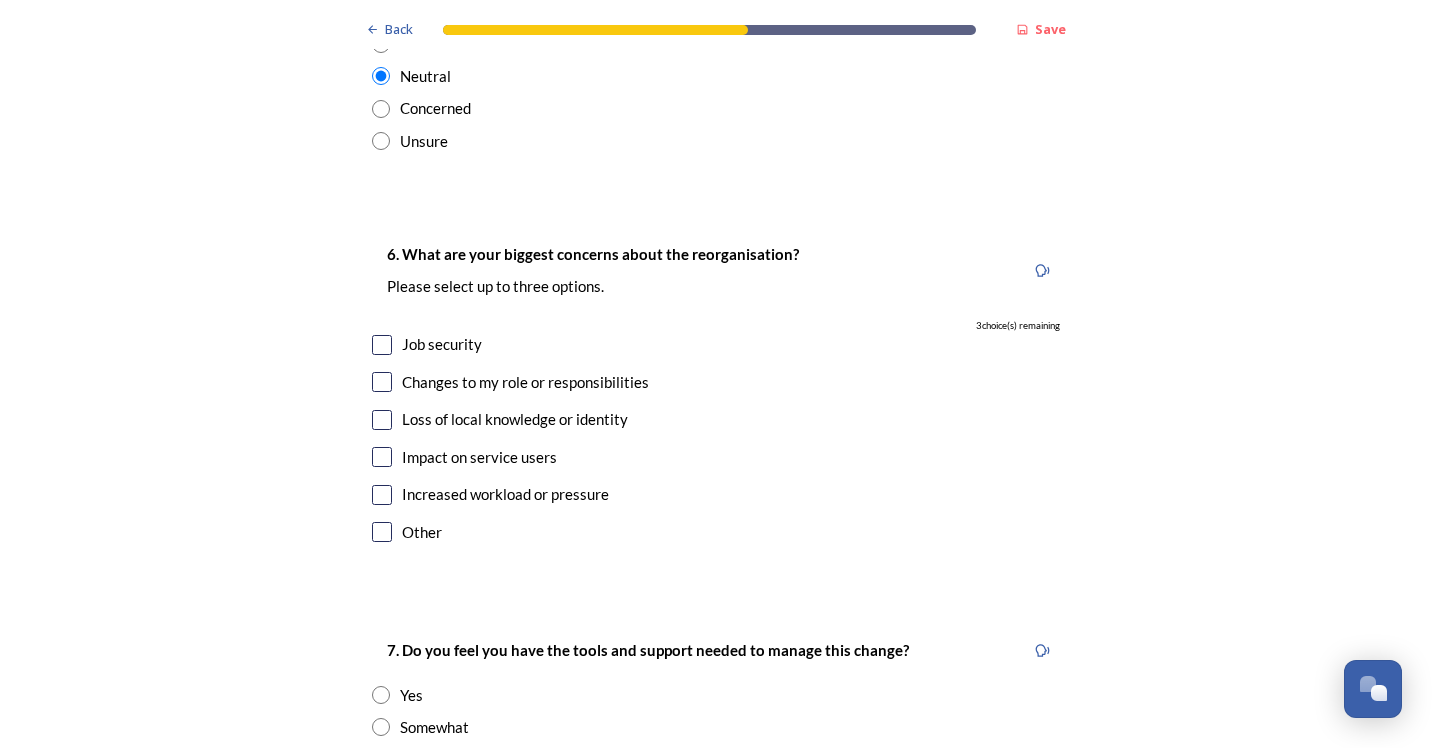 click on "Job security" at bounding box center [442, 344] 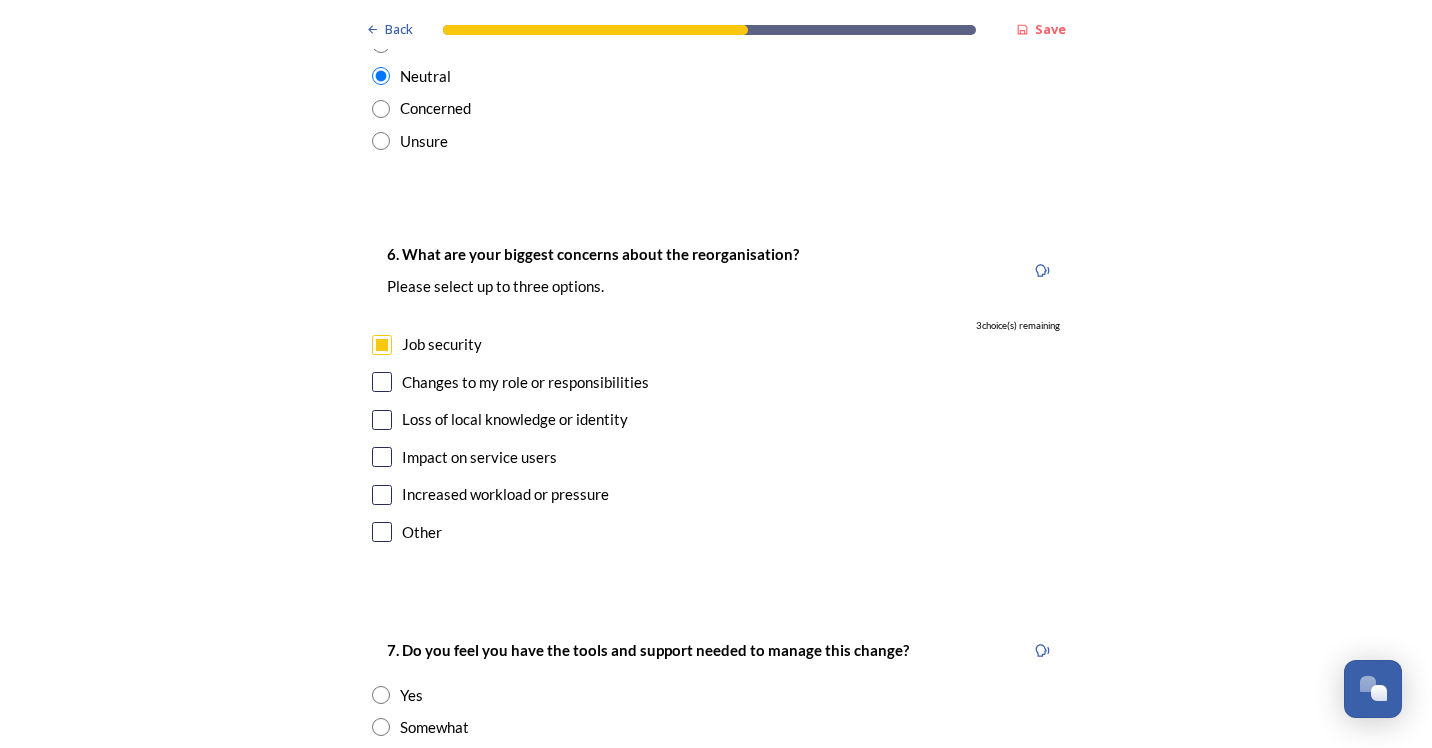 checkbox on "true" 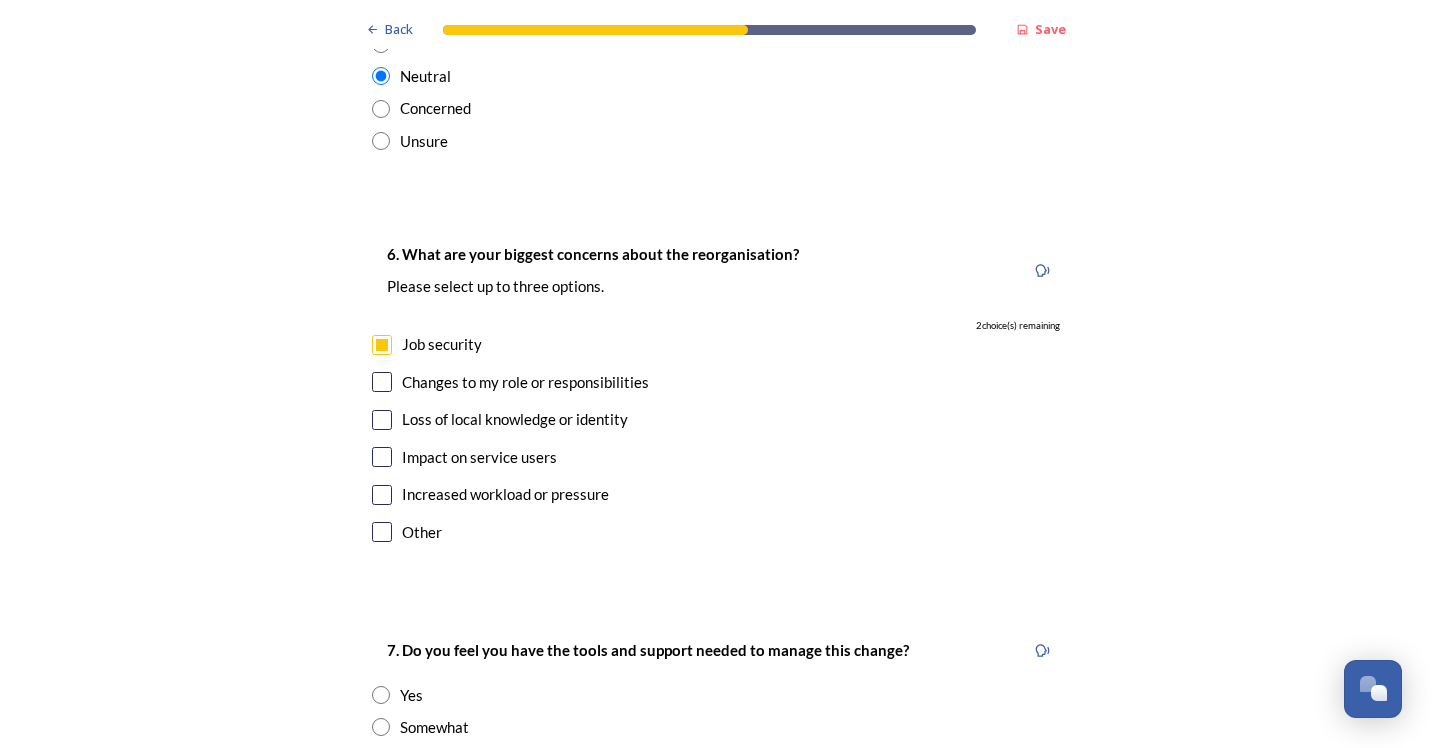 click at bounding box center [382, 457] 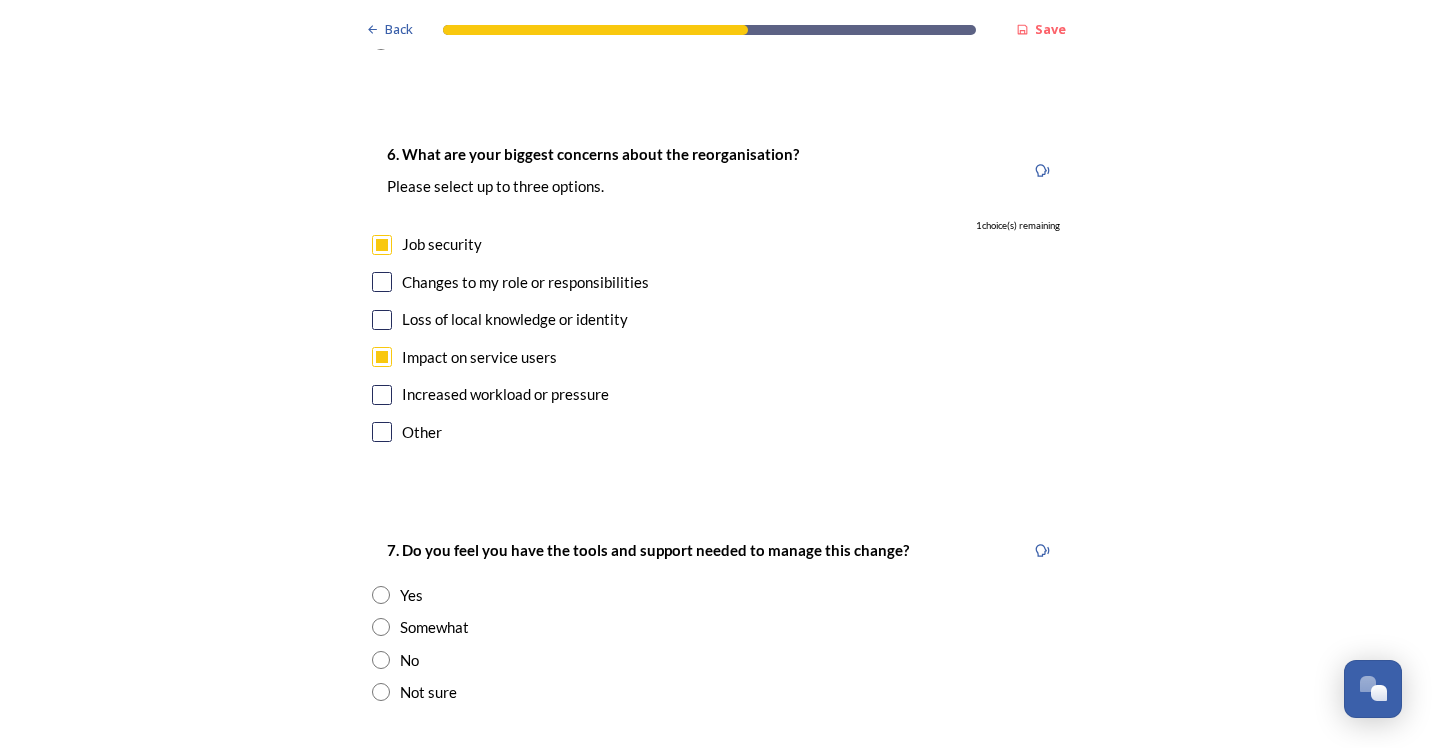 scroll, scrollTop: 3700, scrollLeft: 0, axis: vertical 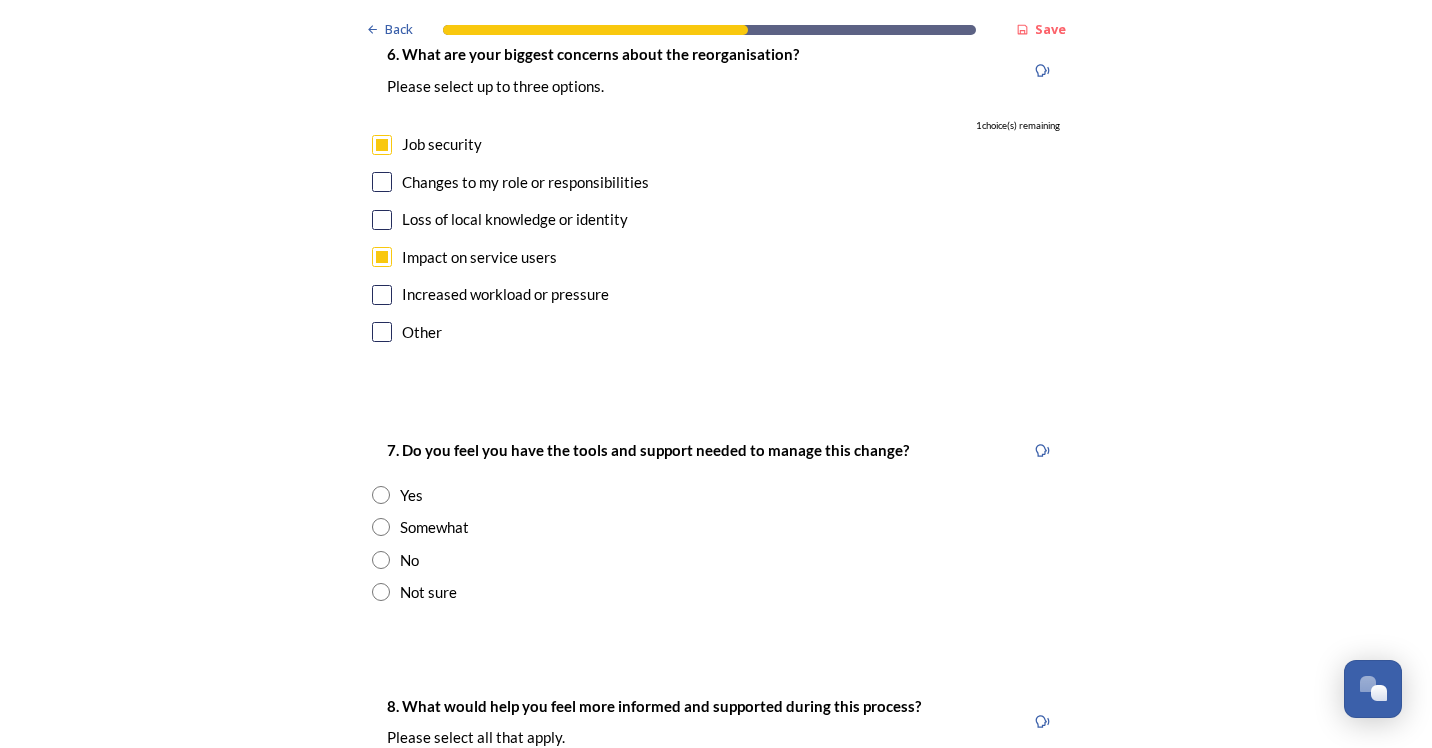 click on "6. What are your biggest concerns about the reorganisation? Please select up to three options. 1  choice(s) remaining Job security Changes to my role or responsibilities Loss of local knowledge or identity Impact on service users Increased workload or pressure Other" at bounding box center (716, 195) 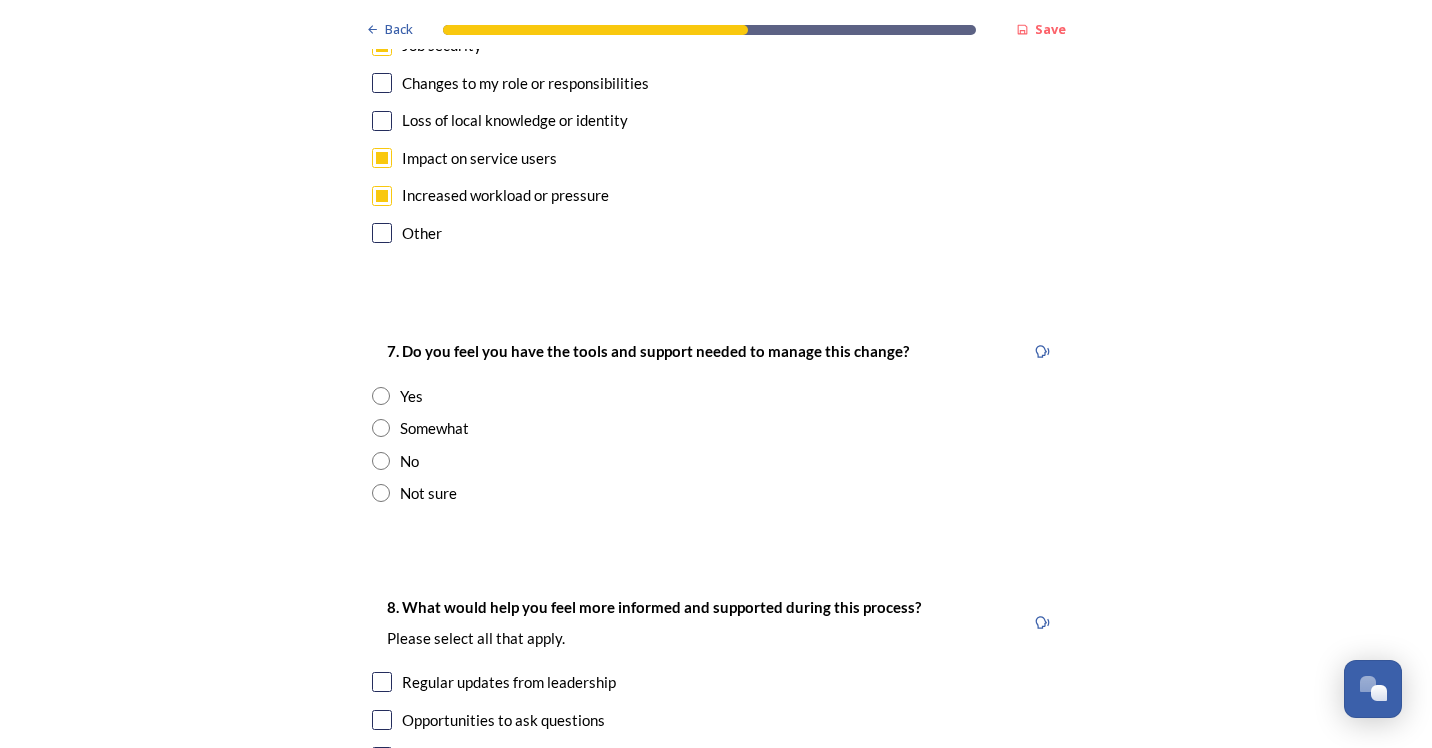 scroll, scrollTop: 3800, scrollLeft: 0, axis: vertical 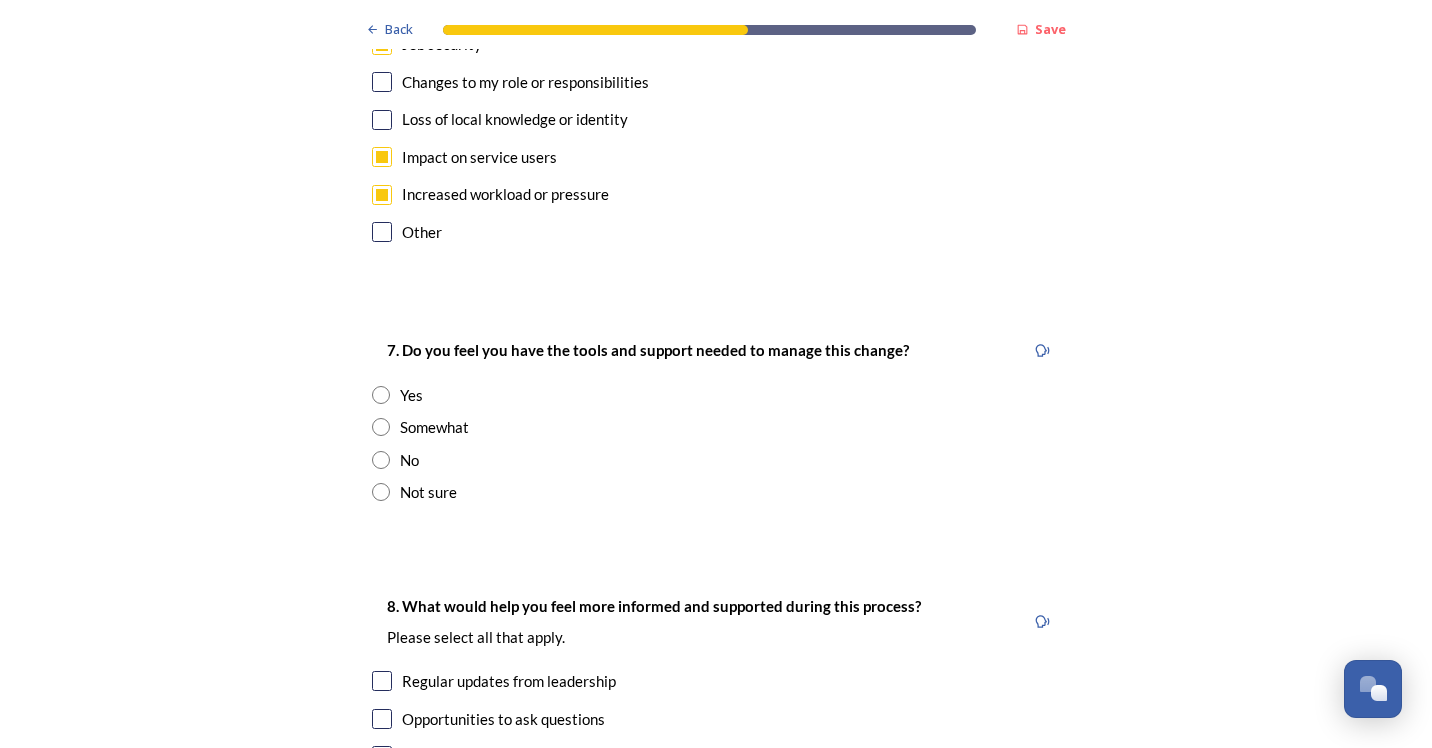 click on "Somewhat" at bounding box center (434, 427) 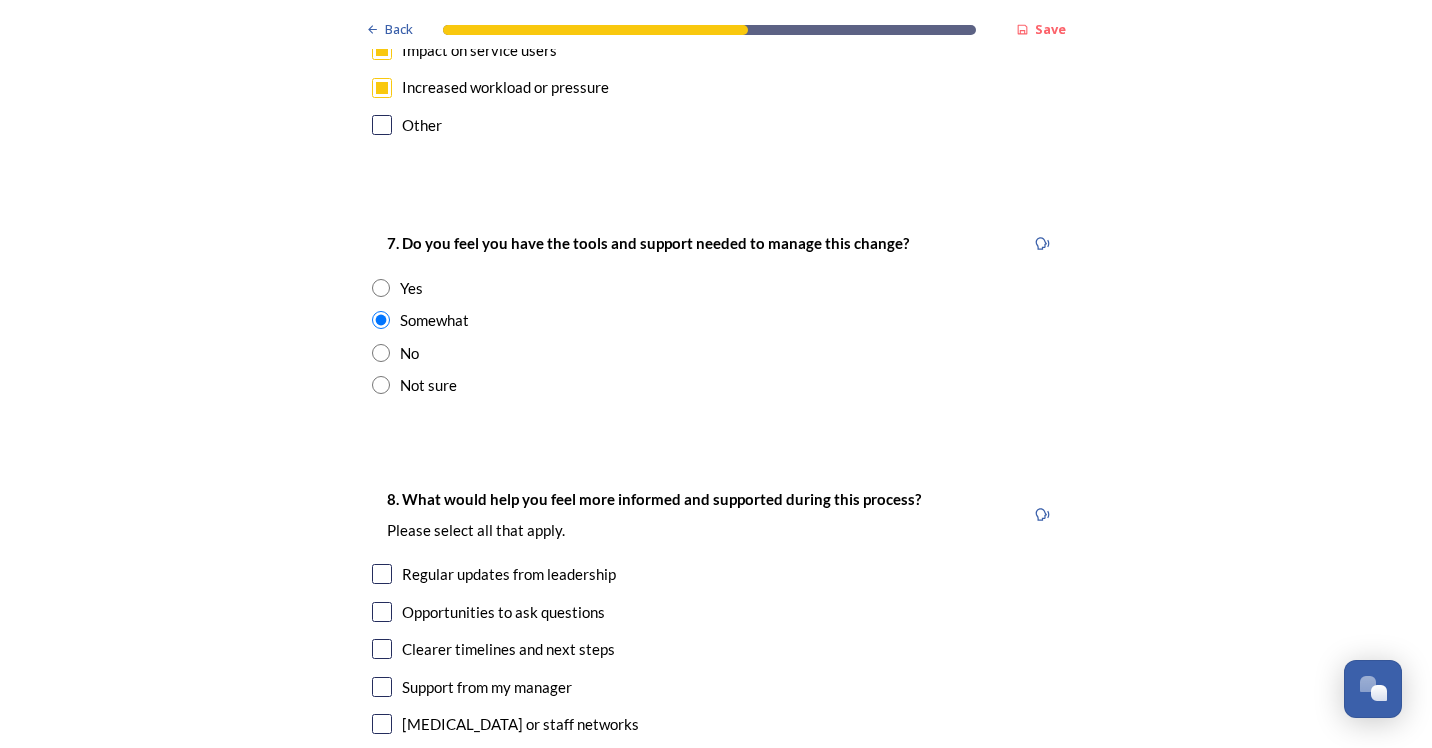 scroll, scrollTop: 4000, scrollLeft: 0, axis: vertical 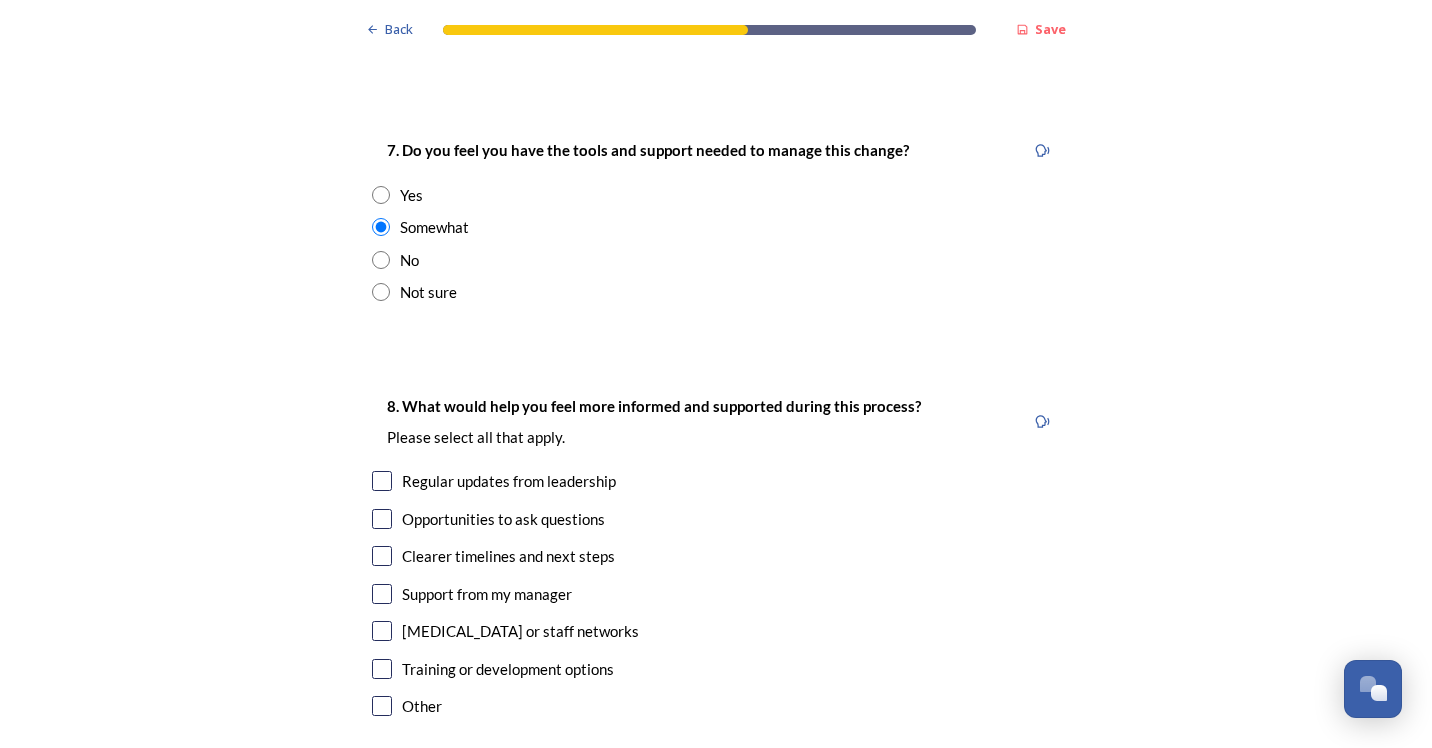 click at bounding box center (381, 292) 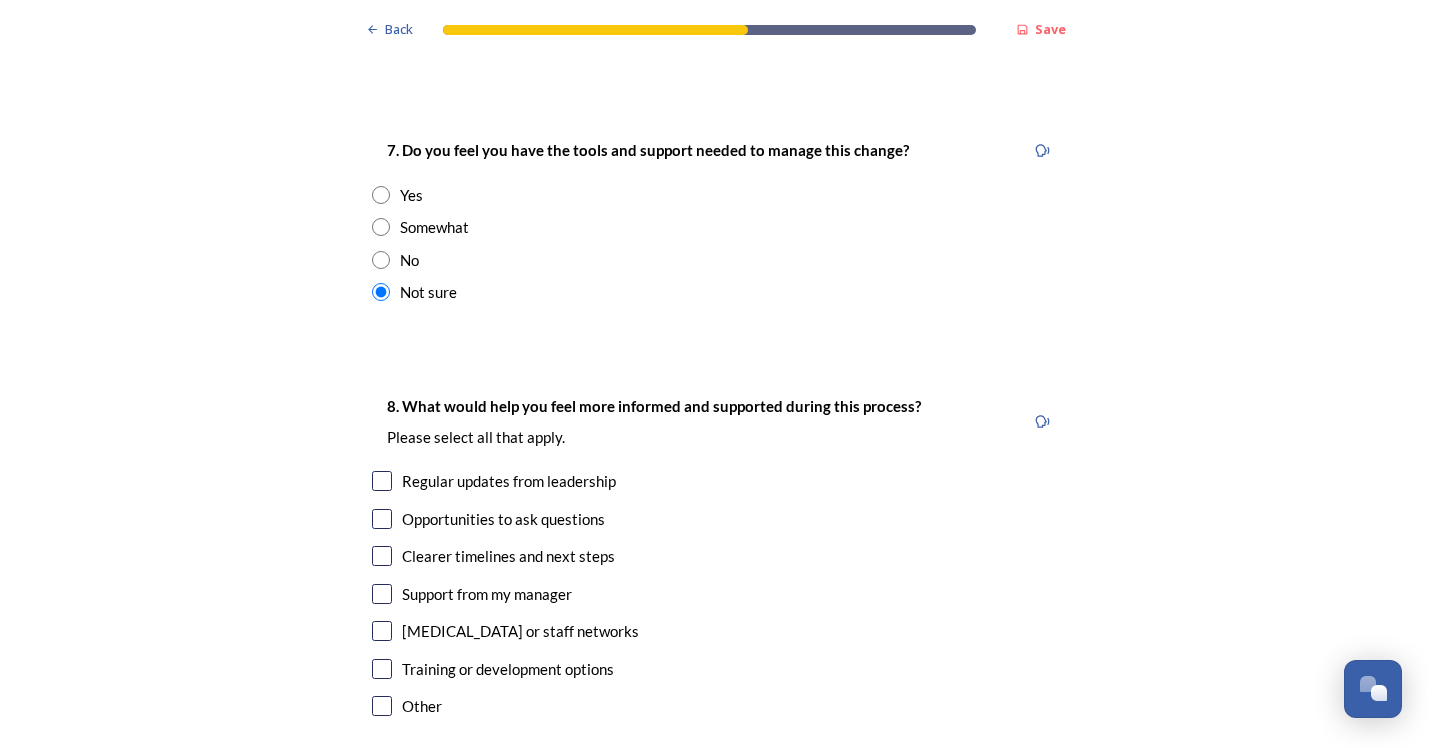 scroll, scrollTop: 4100, scrollLeft: 0, axis: vertical 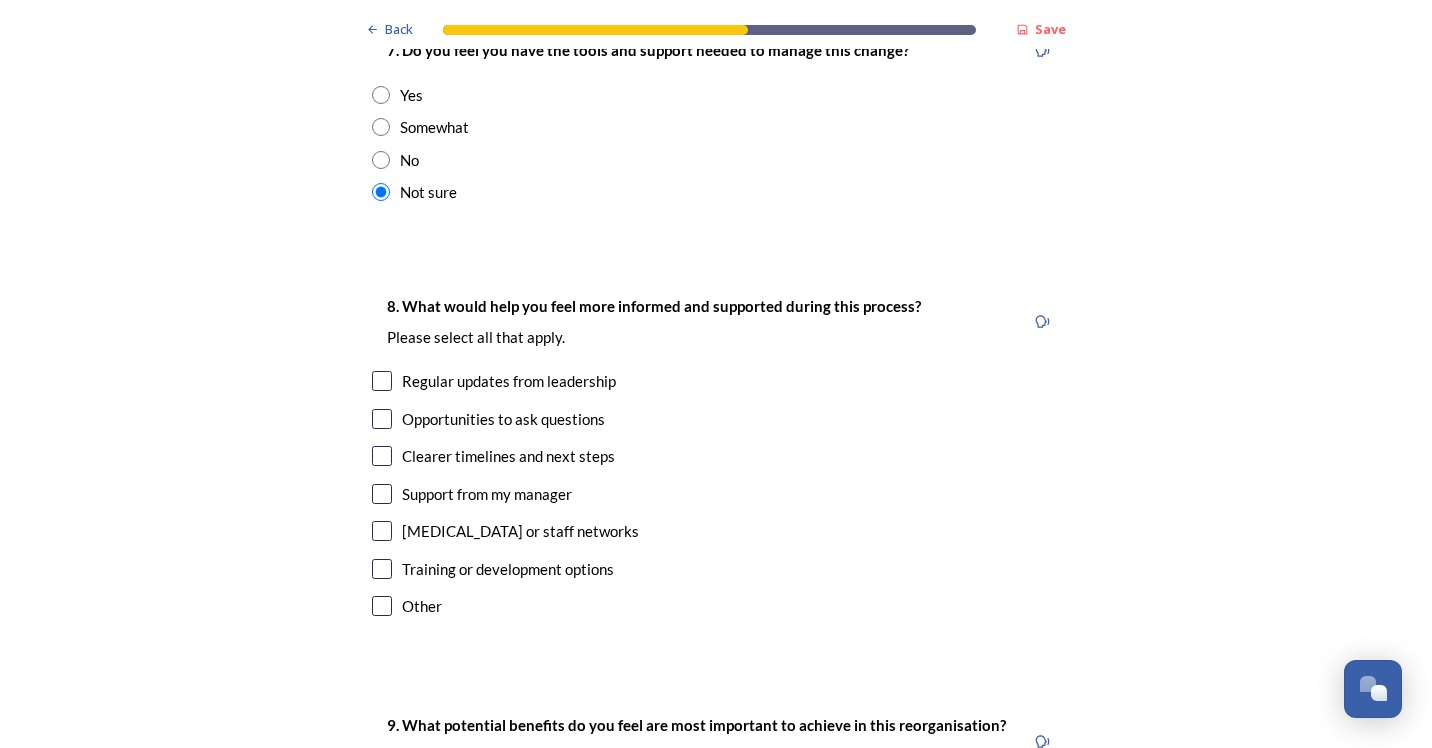 click on "8. What would help you feel more informed and supported during this process? Please select all that apply. Regular updates from leadership Opportunities to ask questions Clearer timelines and next steps Support from my manager [MEDICAL_DATA] or staff networks Training or development options Other" at bounding box center (716, 458) 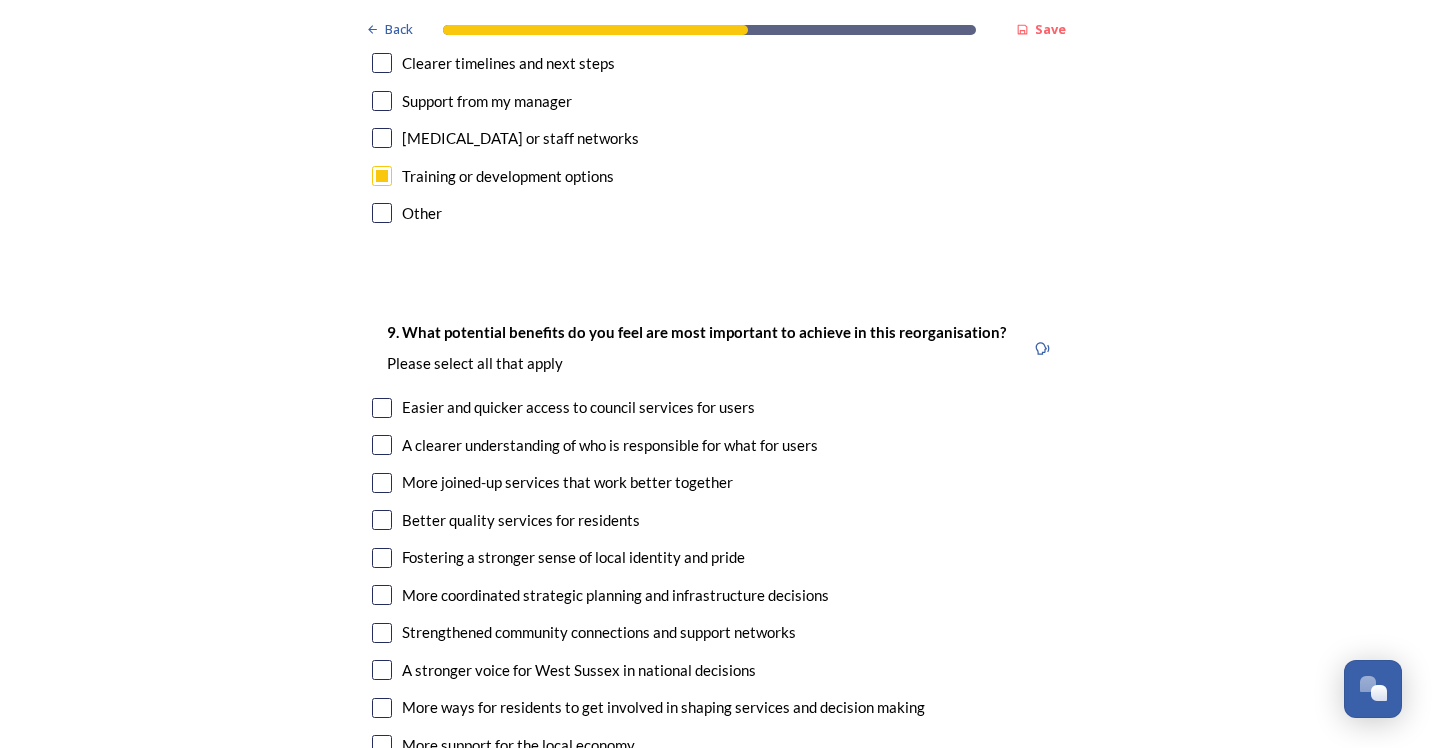 scroll, scrollTop: 4500, scrollLeft: 0, axis: vertical 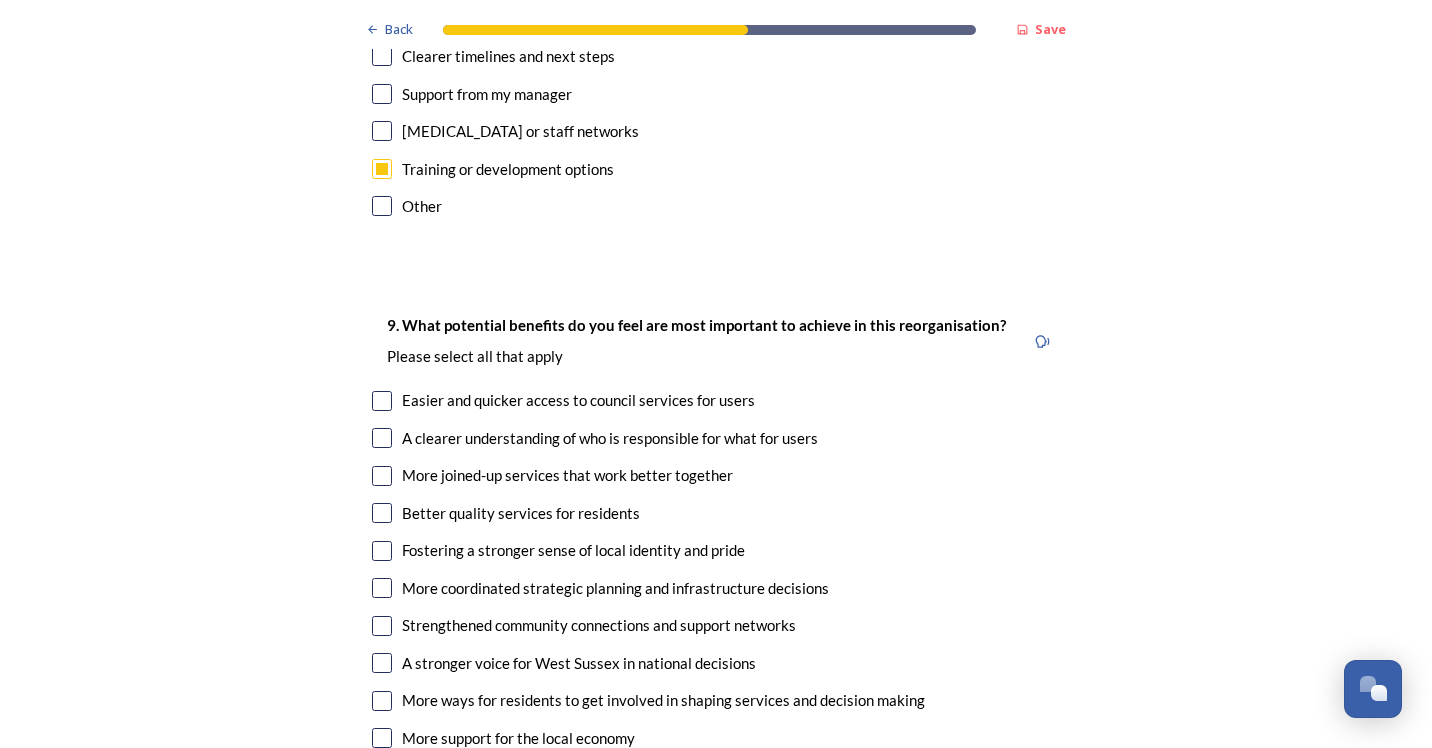 click at bounding box center [382, 401] 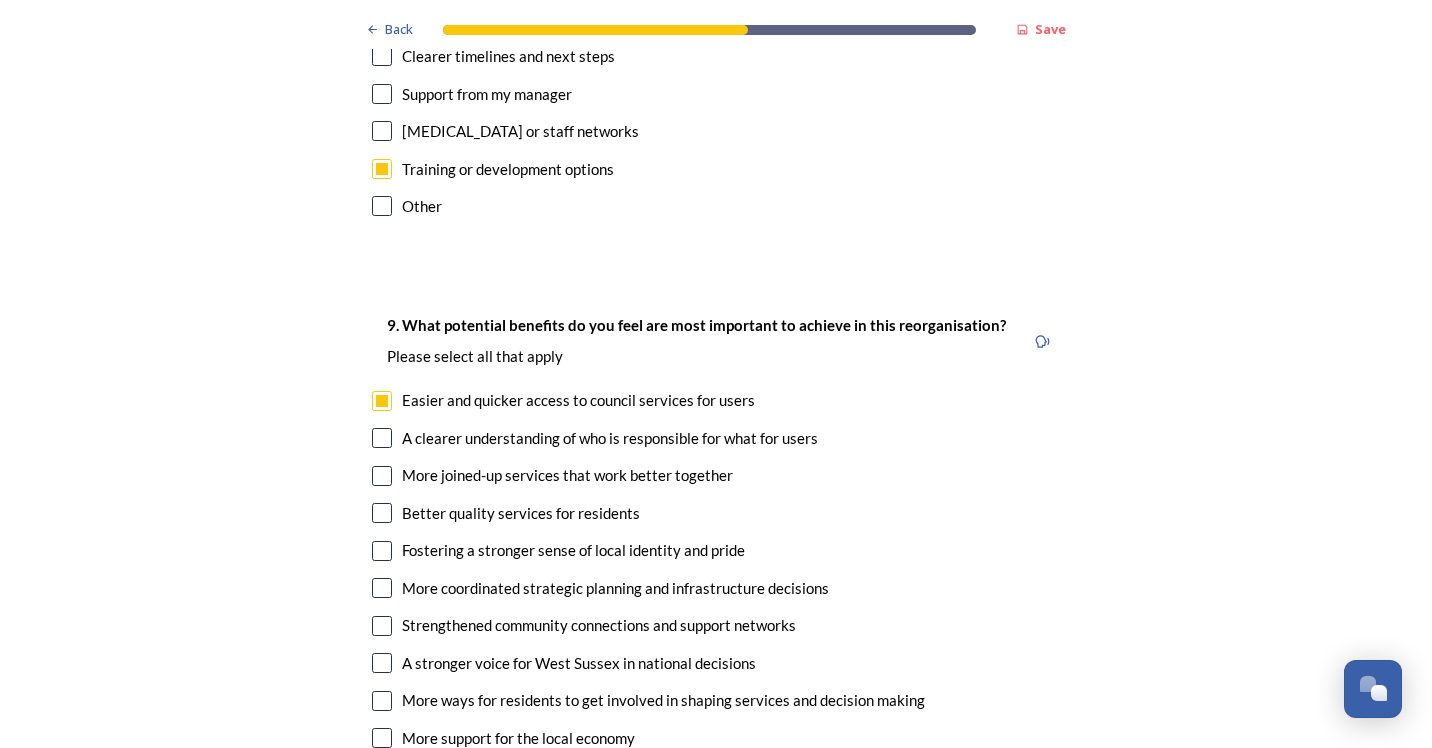 click at bounding box center (382, 438) 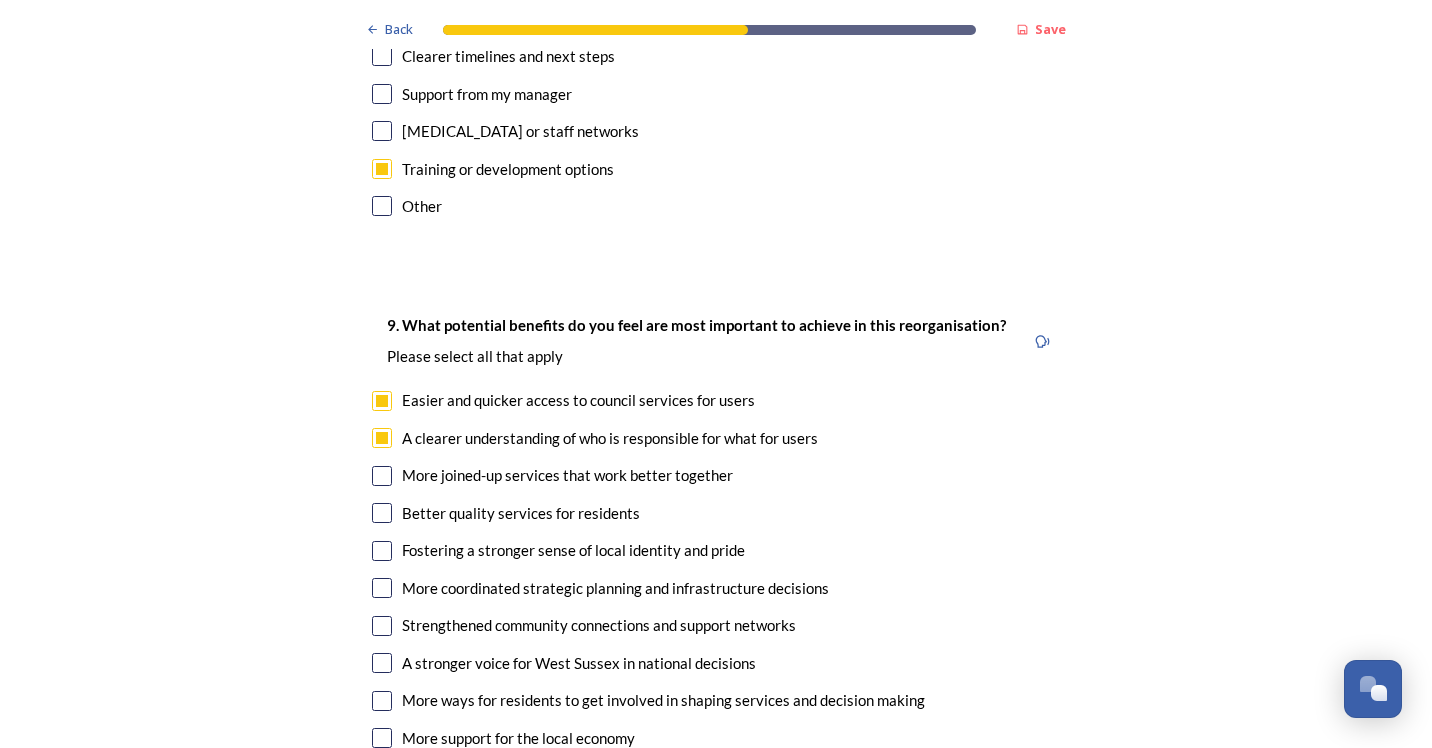 click at bounding box center (382, 513) 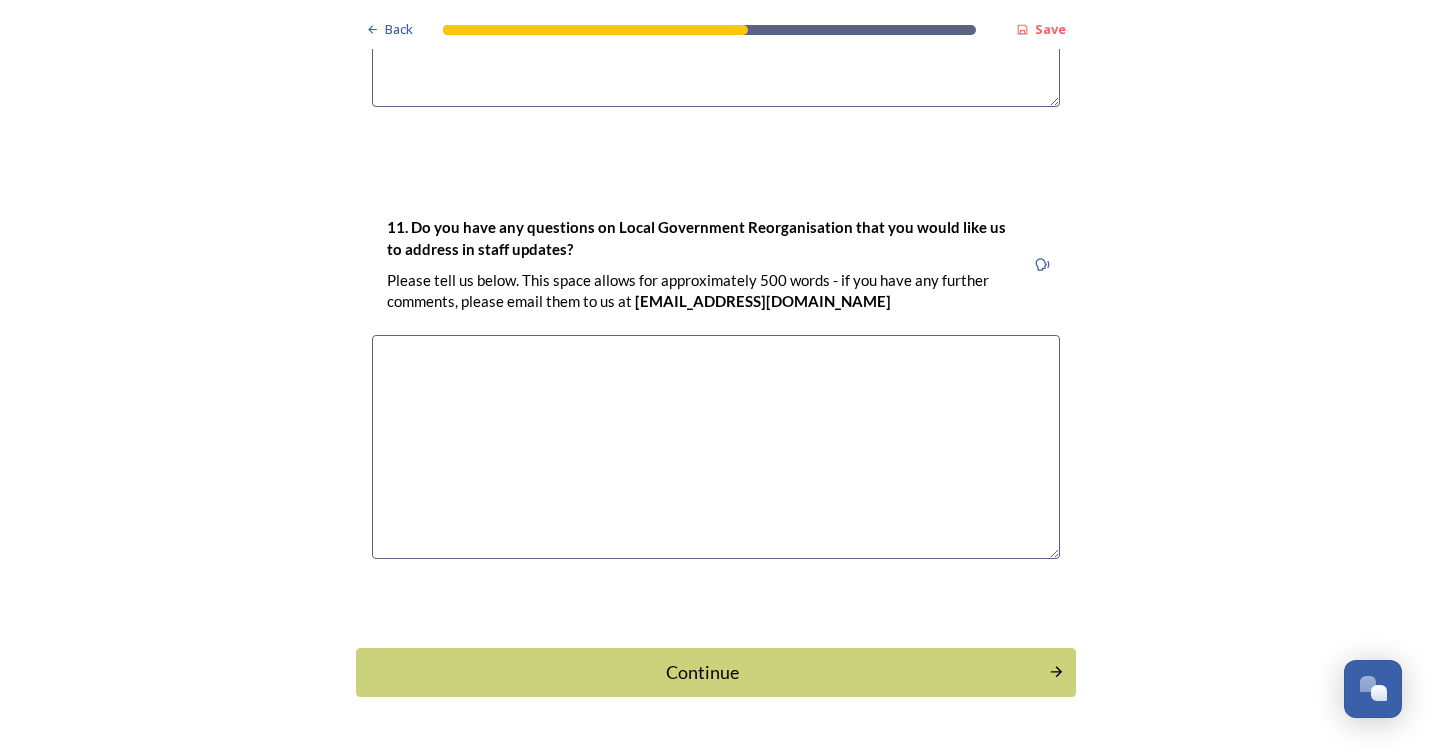 scroll, scrollTop: 5698, scrollLeft: 0, axis: vertical 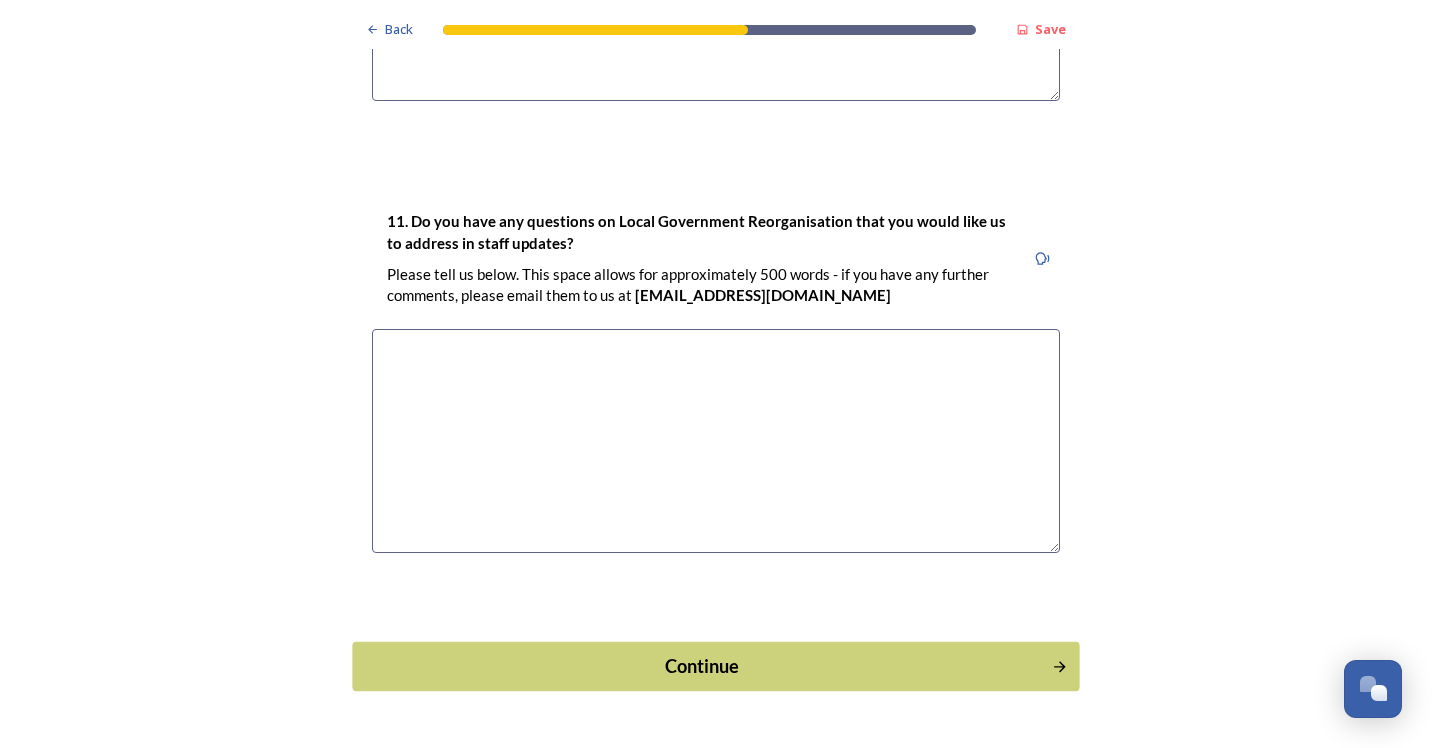 click on "Continue" at bounding box center [702, 666] 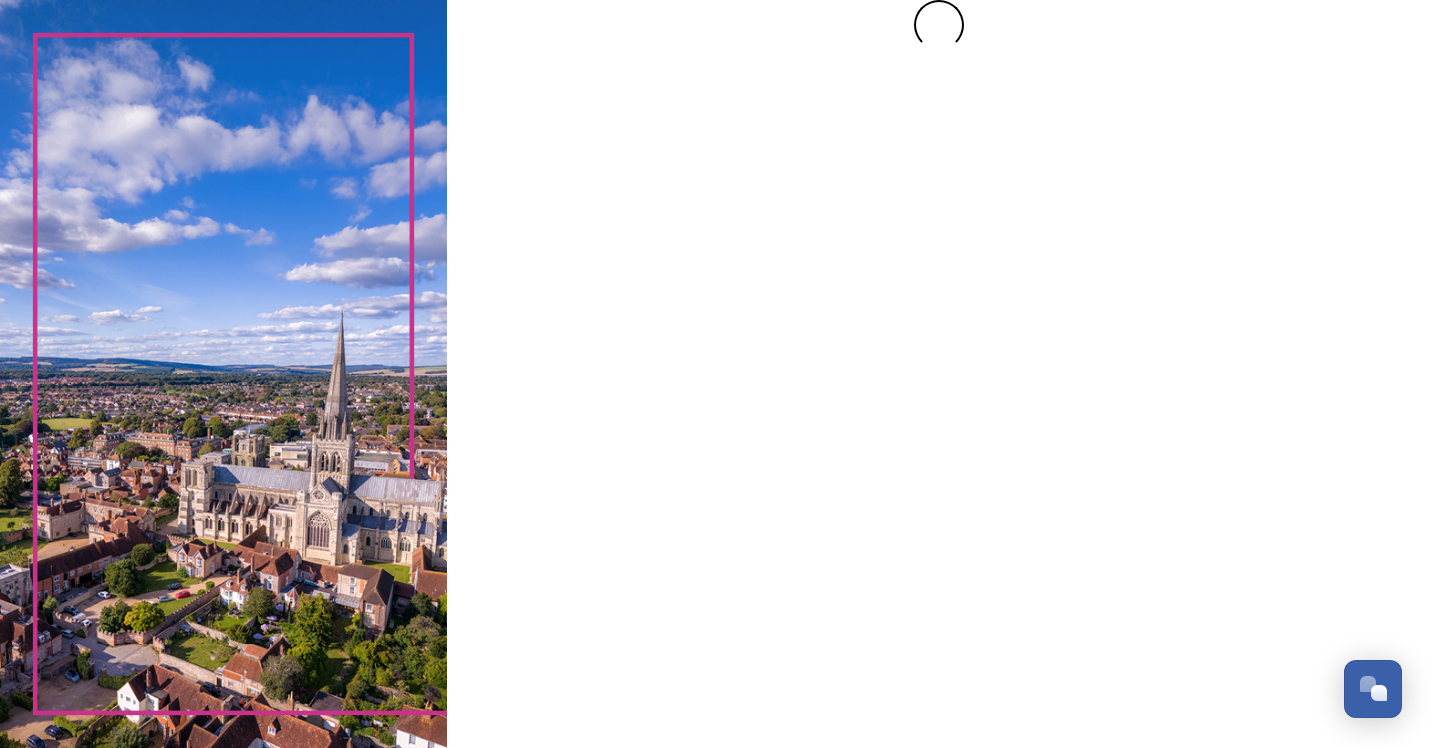 scroll, scrollTop: 0, scrollLeft: 0, axis: both 